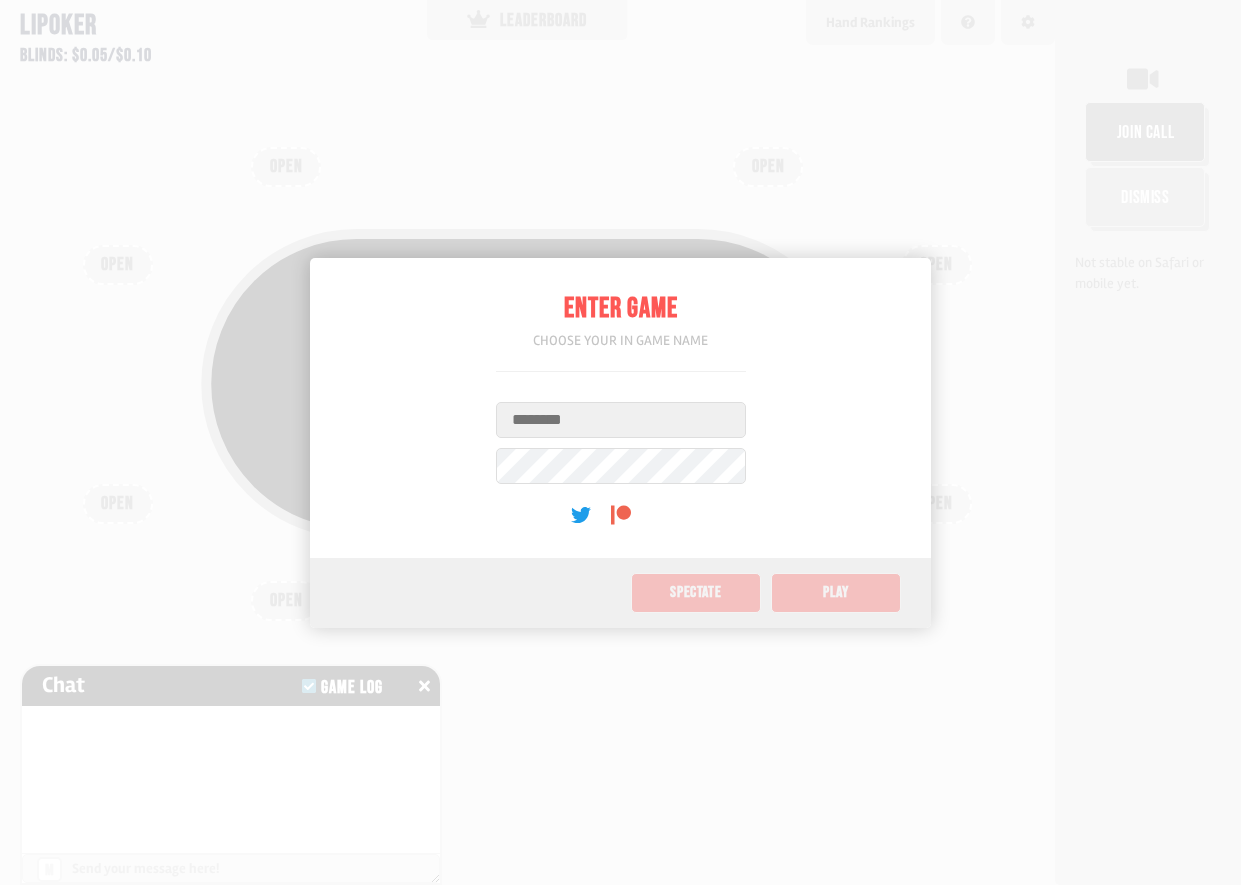 scroll, scrollTop: 0, scrollLeft: 0, axis: both 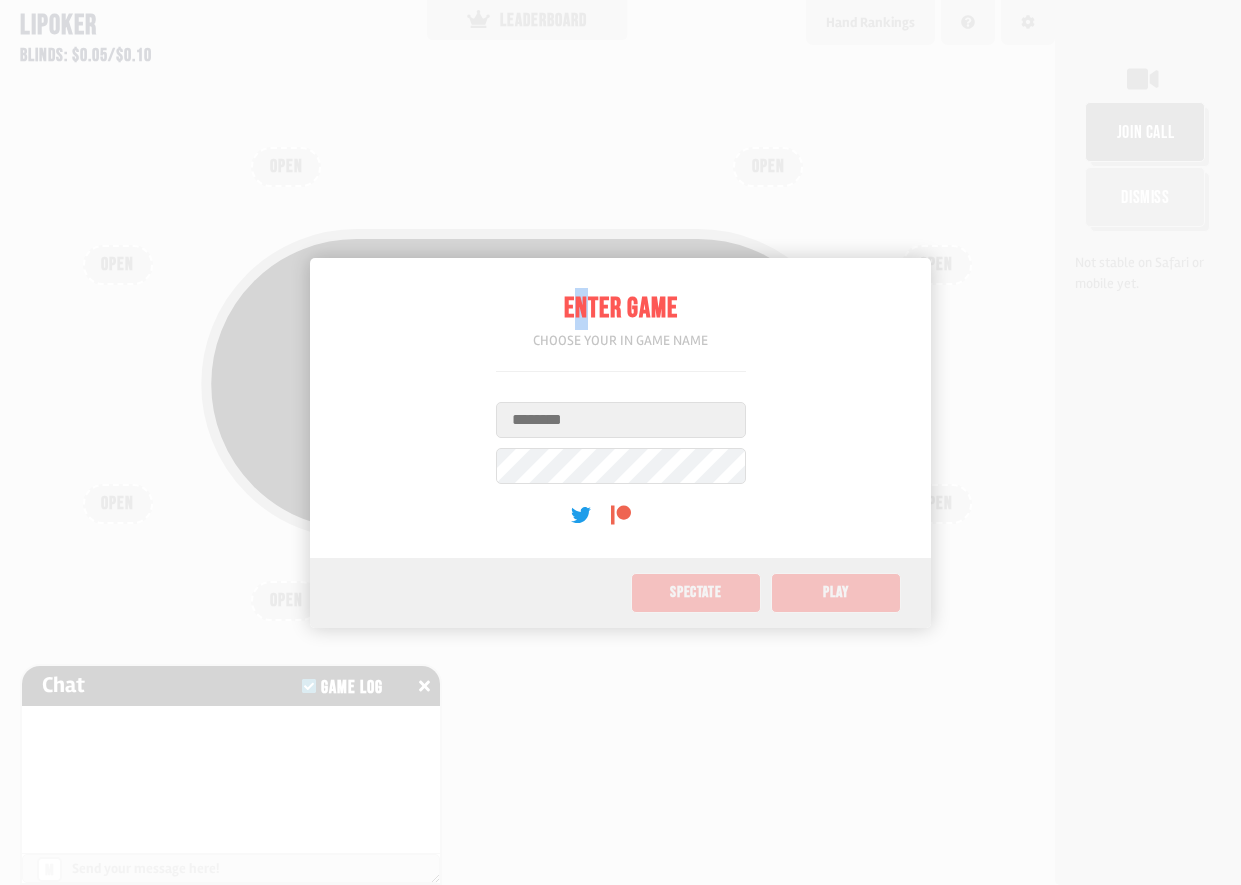 drag, startPoint x: 570, startPoint y: 309, endPoint x: 584, endPoint y: 309, distance: 14 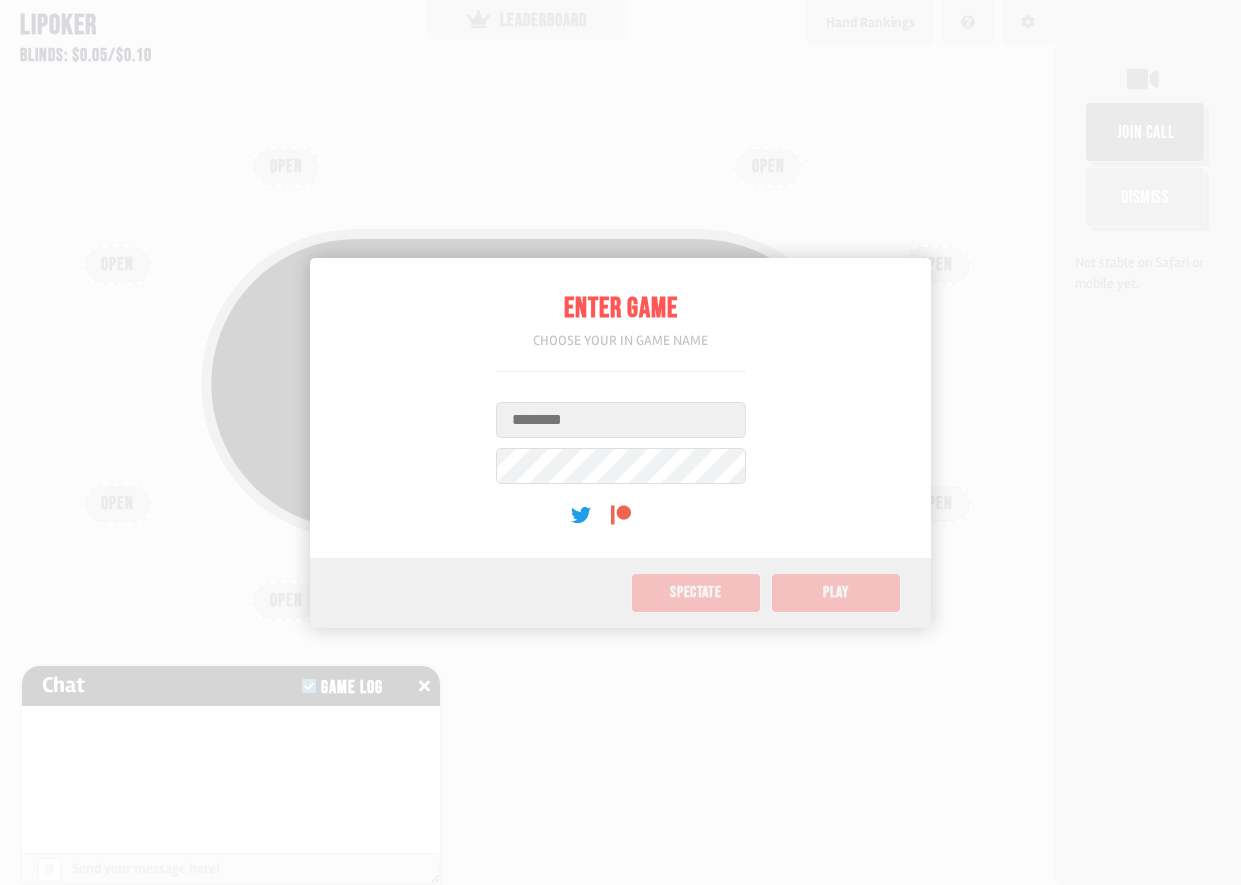 drag, startPoint x: 584, startPoint y: 309, endPoint x: 727, endPoint y: 328, distance: 144.25671 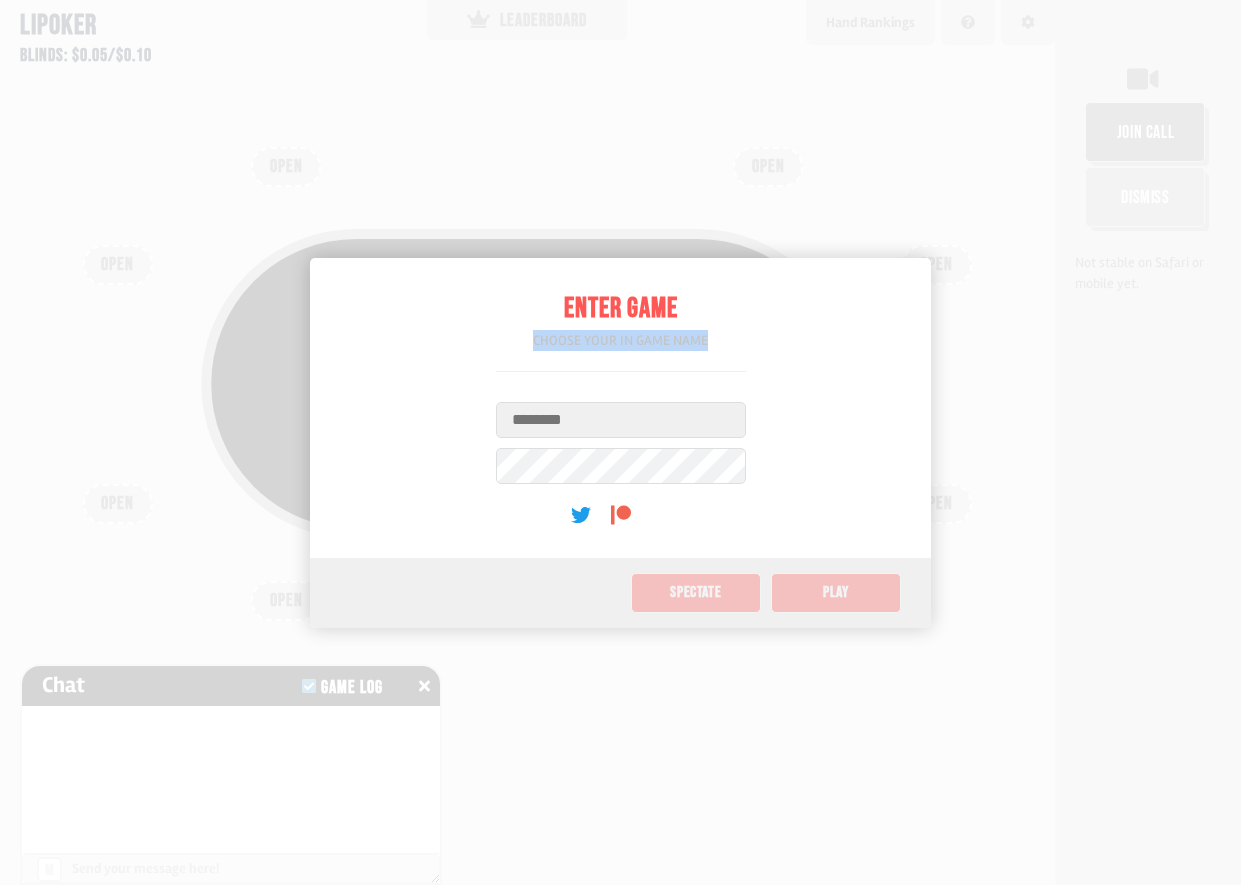drag, startPoint x: 534, startPoint y: 333, endPoint x: 715, endPoint y: 344, distance: 181.33394 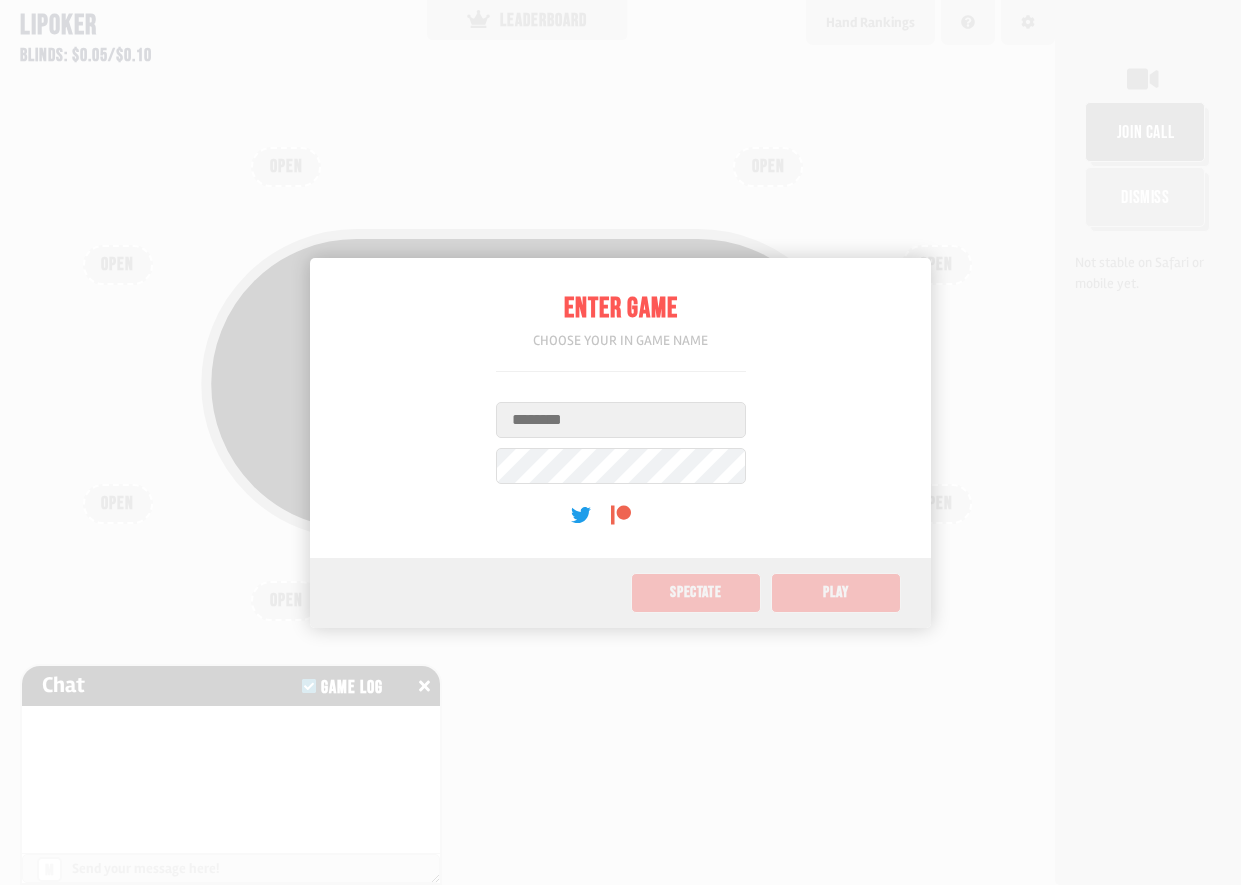 click on "Username" at bounding box center (621, 420) 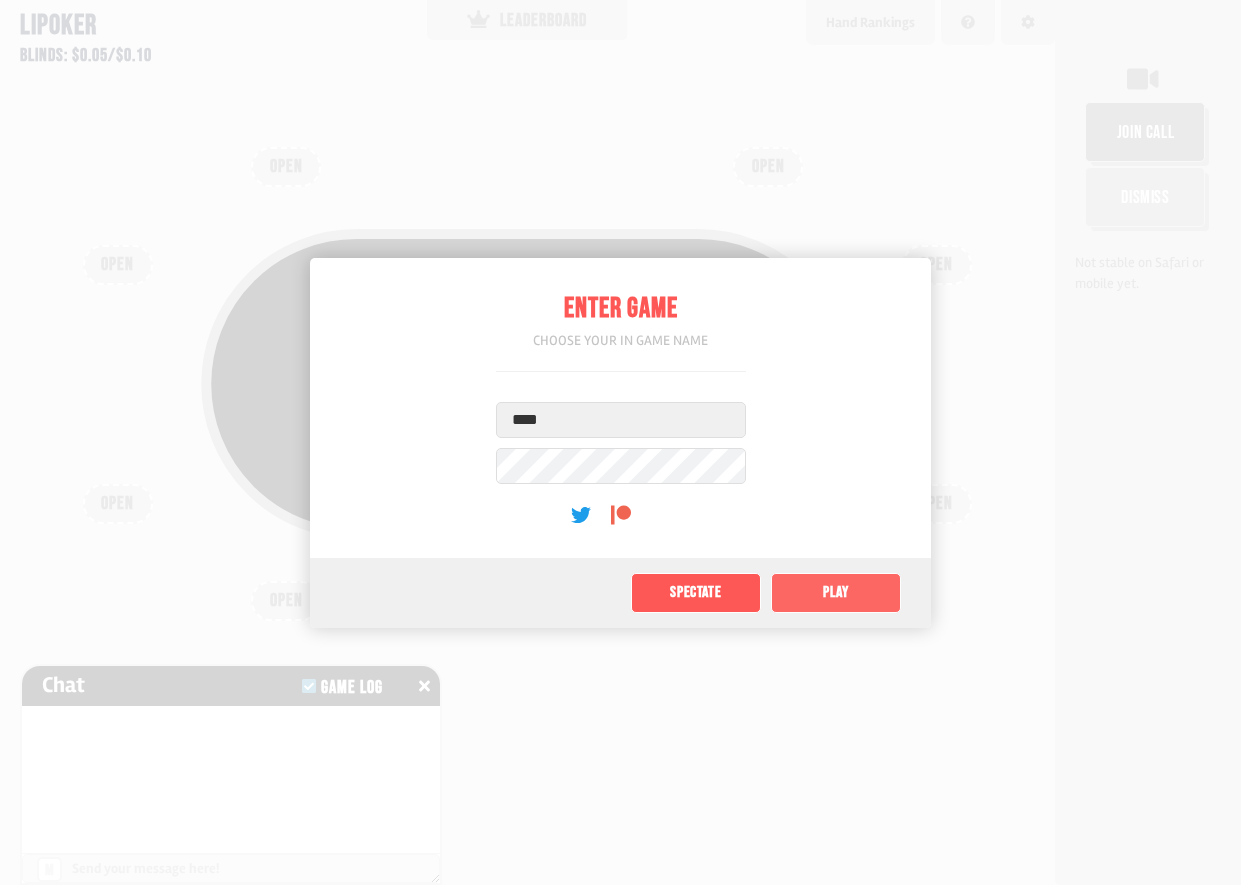 type on "****" 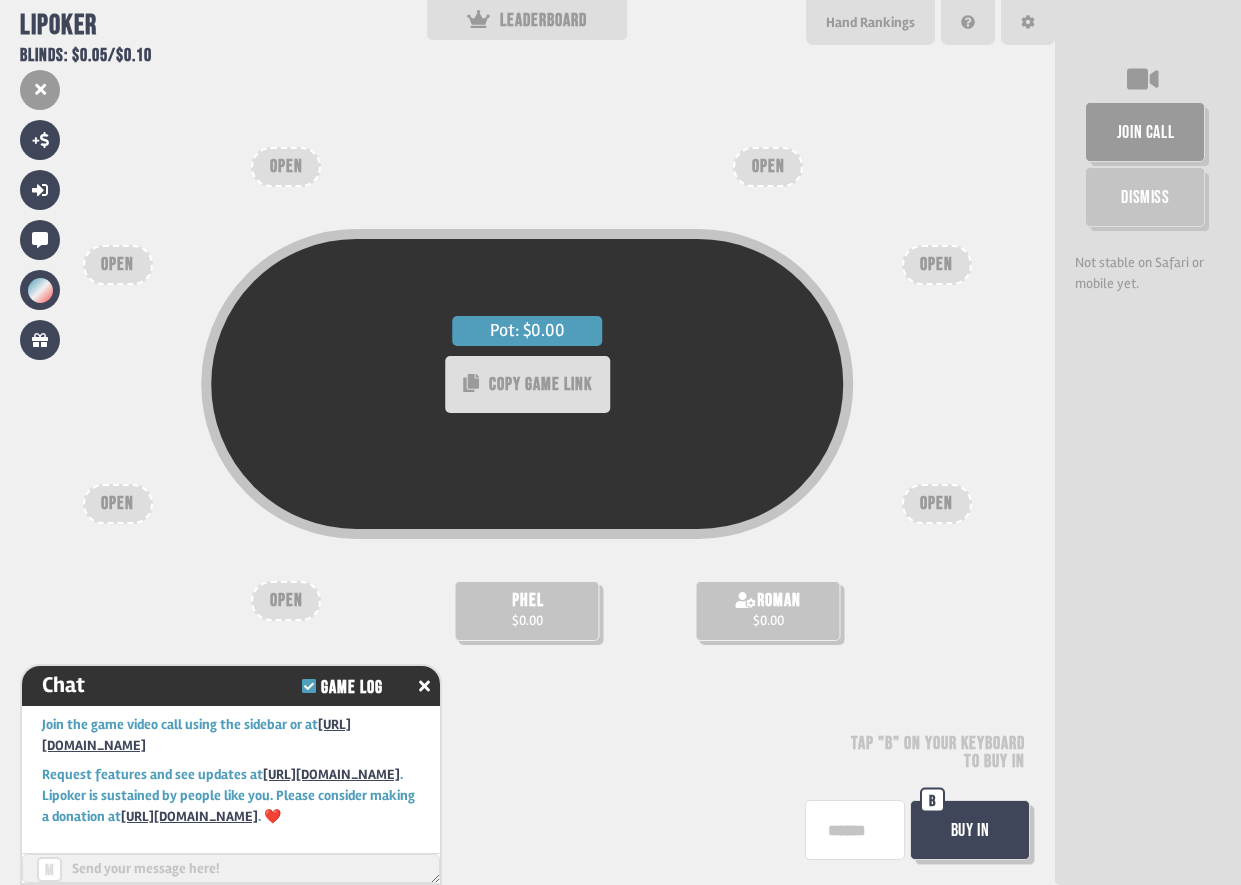 scroll, scrollTop: 37, scrollLeft: 0, axis: vertical 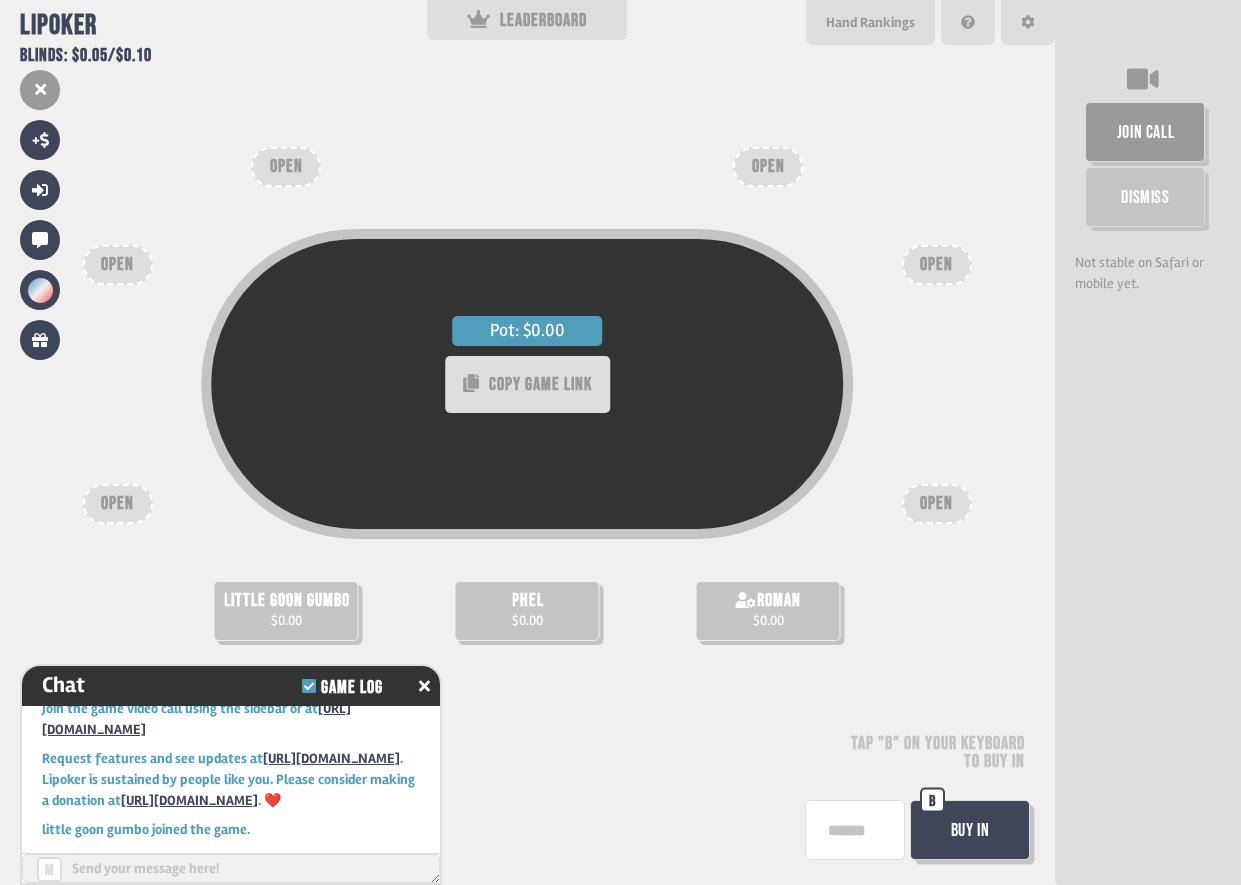 click at bounding box center (231, 868) 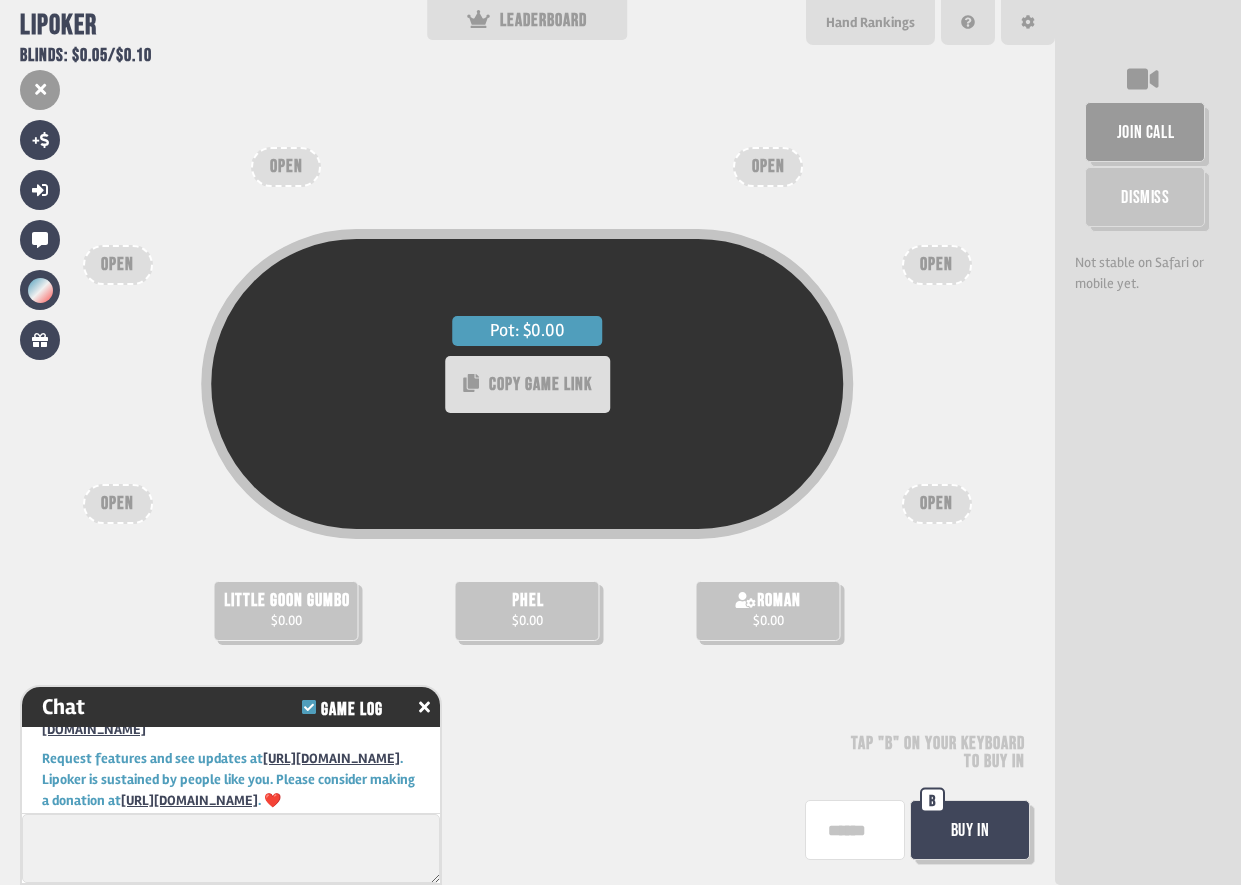 click on "Pot: $0.00   COPY GAME LINK little goon gumbo $0.00  phel $0.00  roman $0.00  OPEN OPEN OPEN OPEN OPEN OPEN Tap "B" on your keyboard to buy in Buy In B" at bounding box center [527, 442] 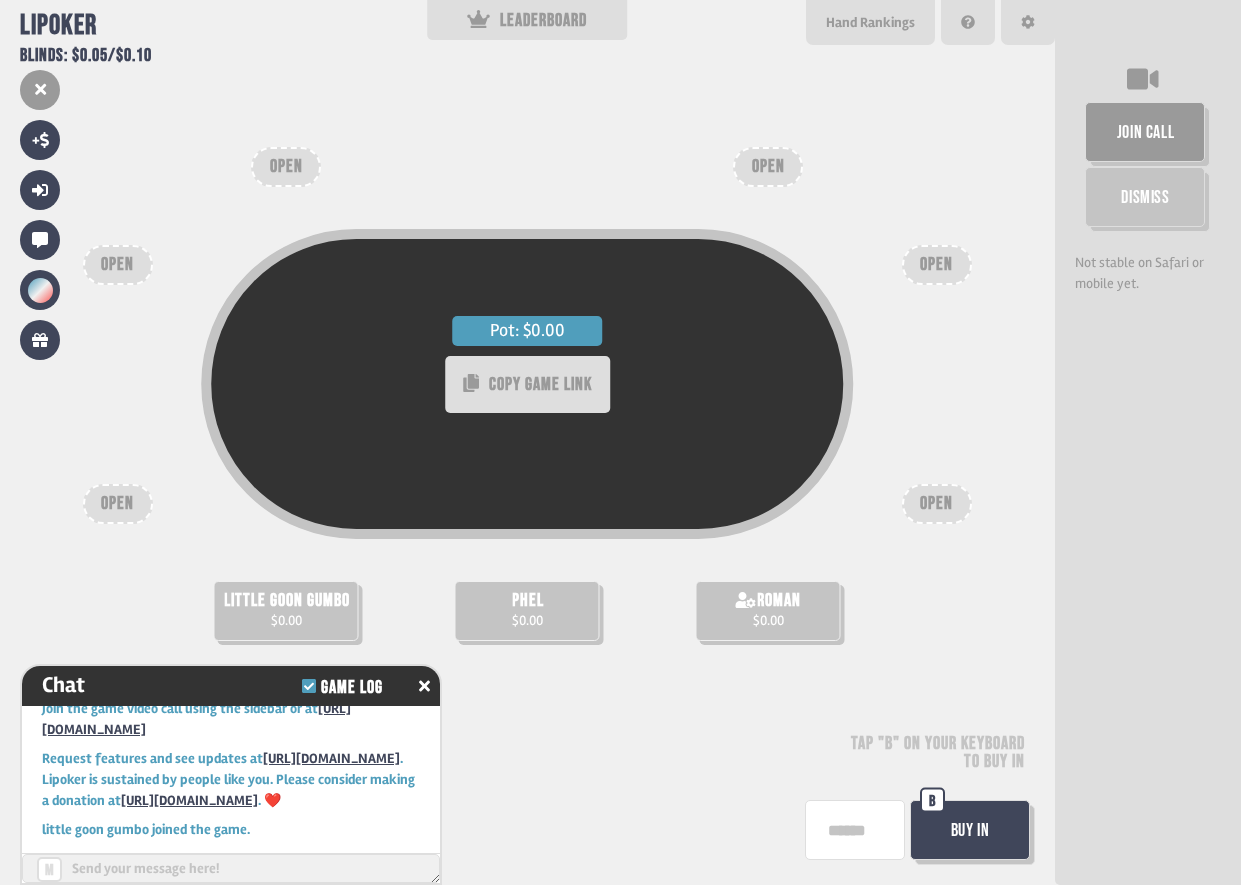 click at bounding box center [424, 686] 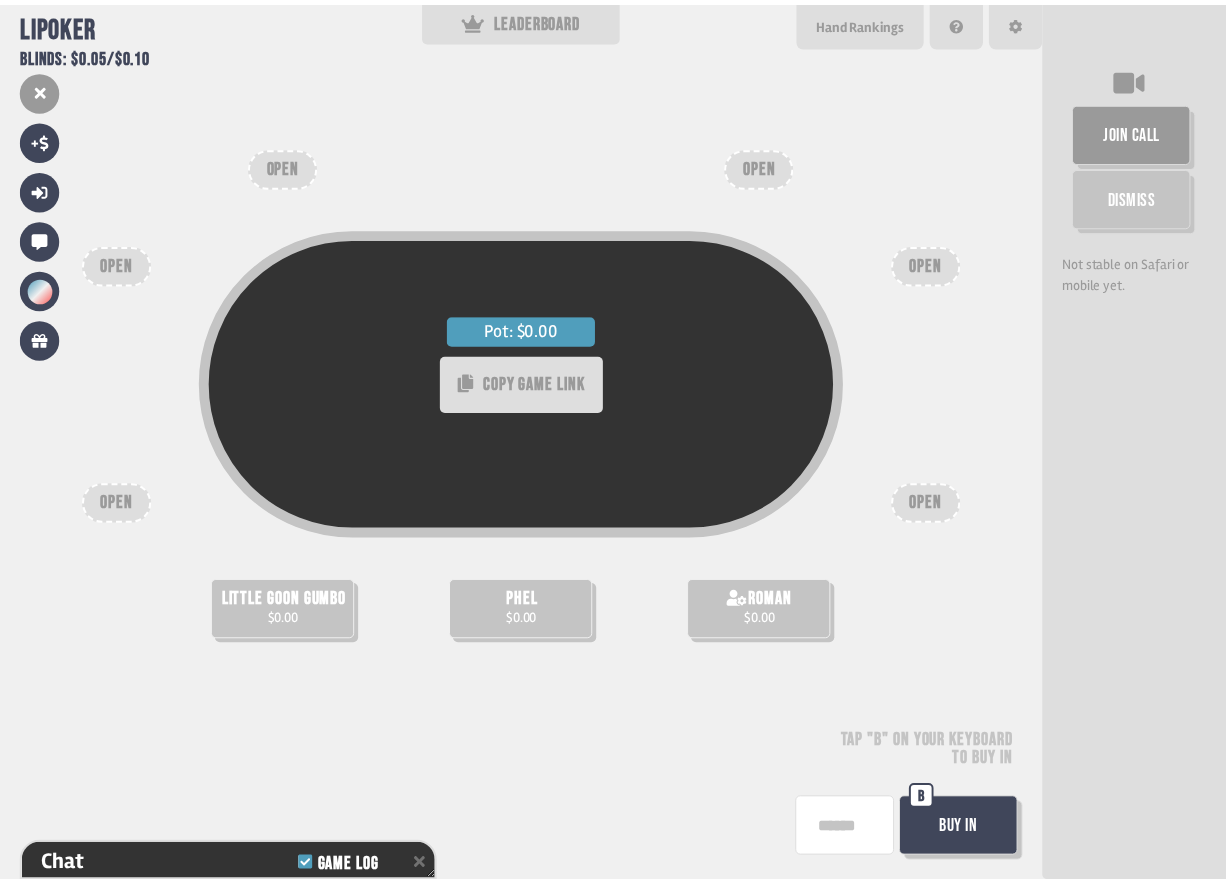 scroll, scrollTop: 179, scrollLeft: 0, axis: vertical 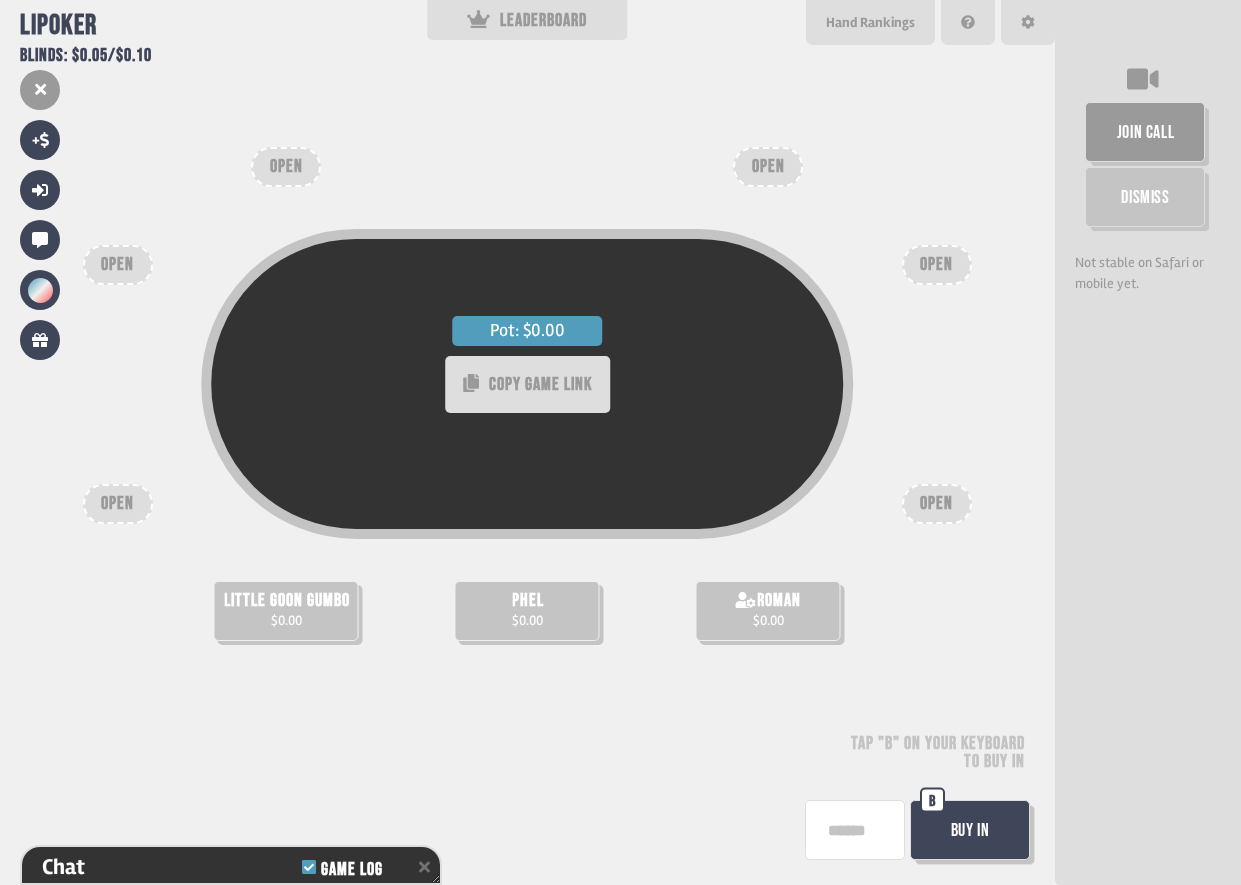 click on "join call" at bounding box center [1145, 132] 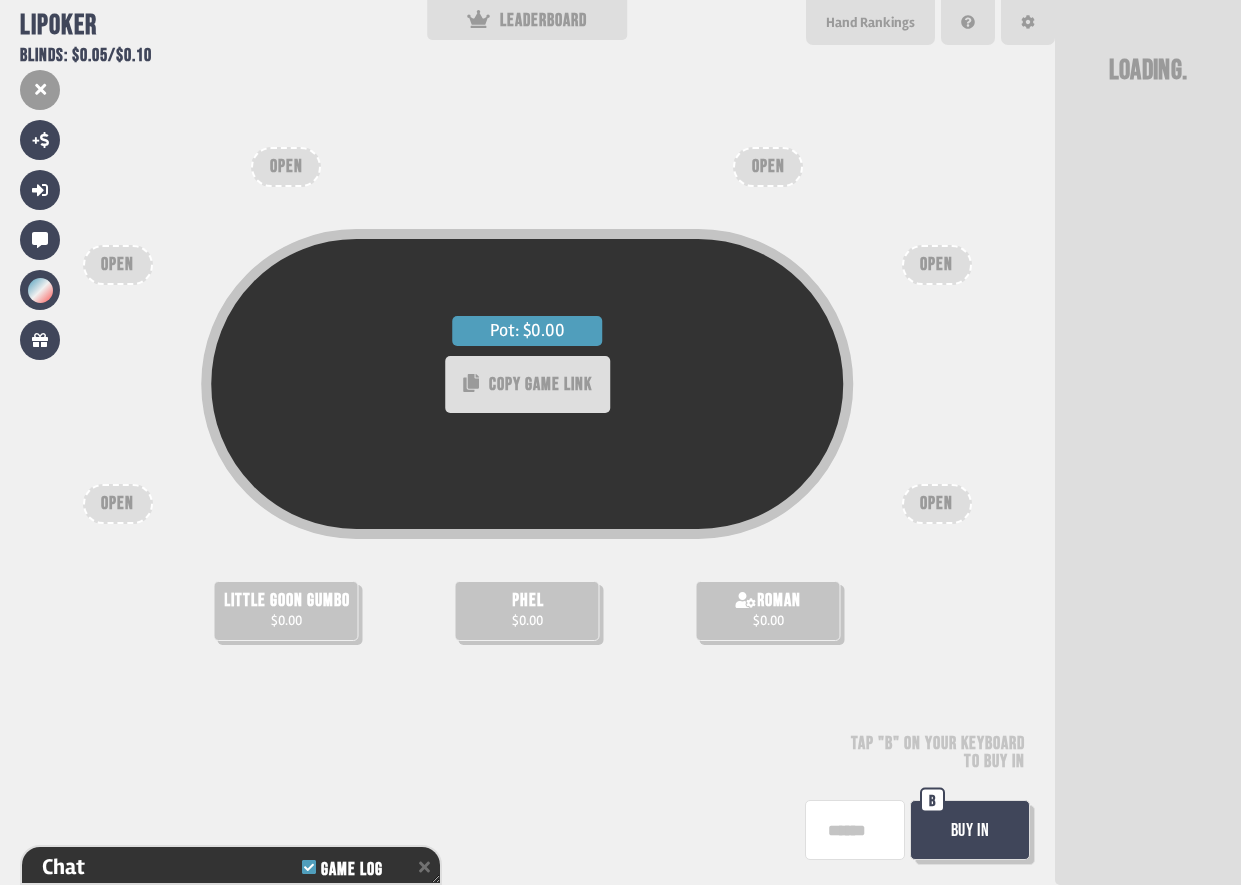 click on "Loading" at bounding box center (1148, 442) 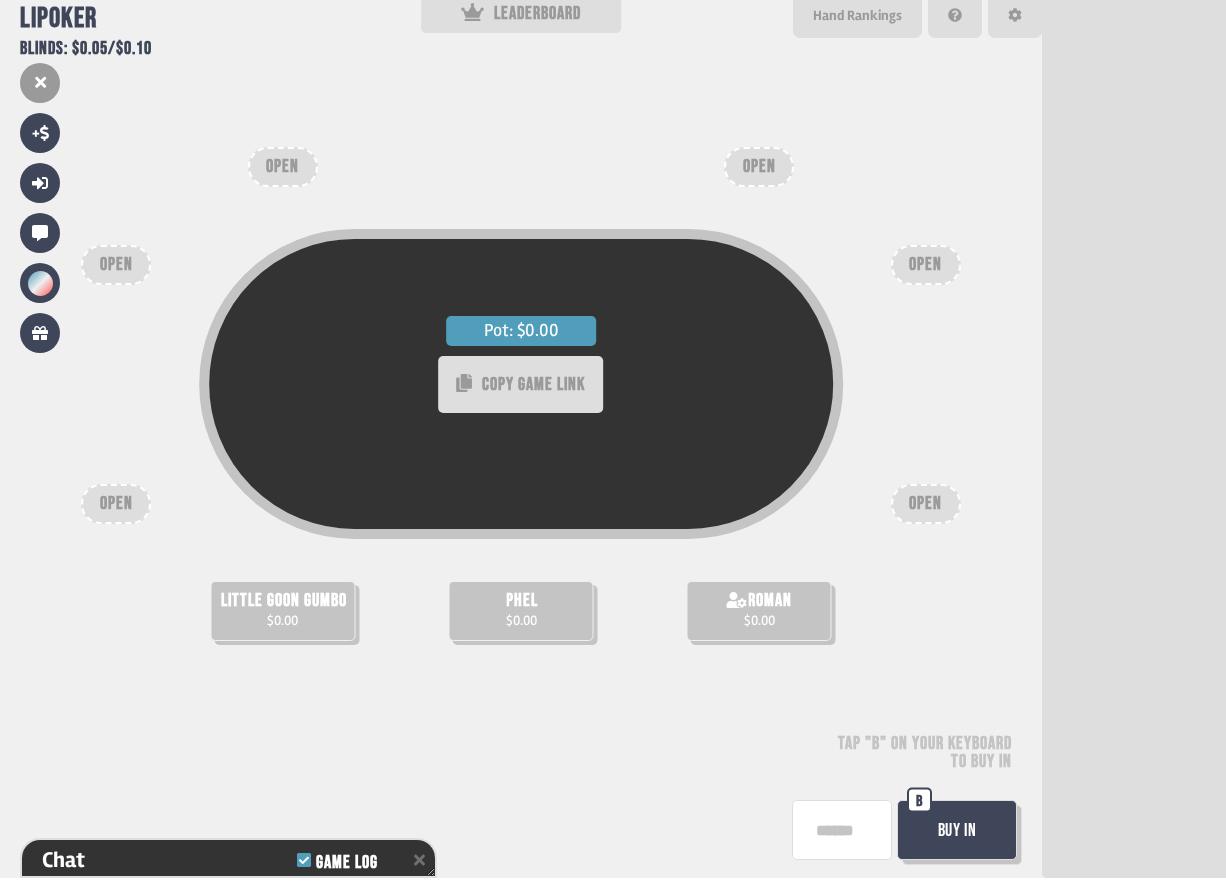 scroll, scrollTop: 0, scrollLeft: 0, axis: both 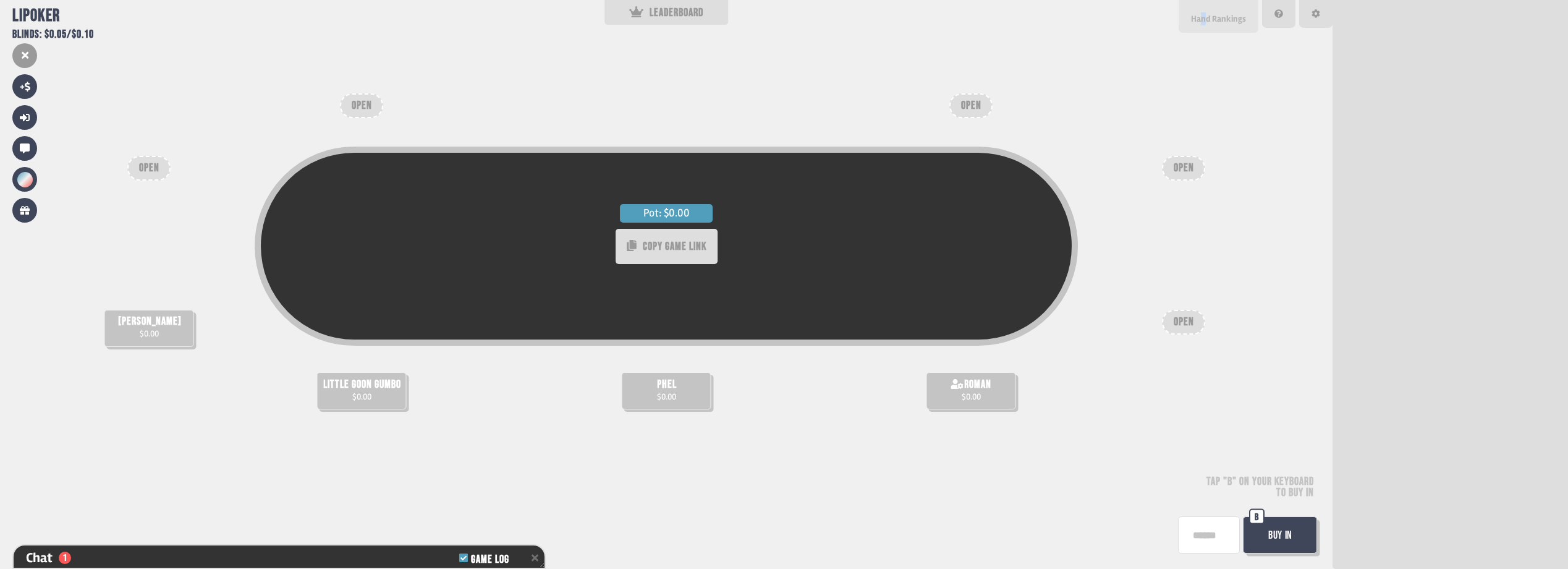 click on "Hand Rankings" at bounding box center [1218, 19] 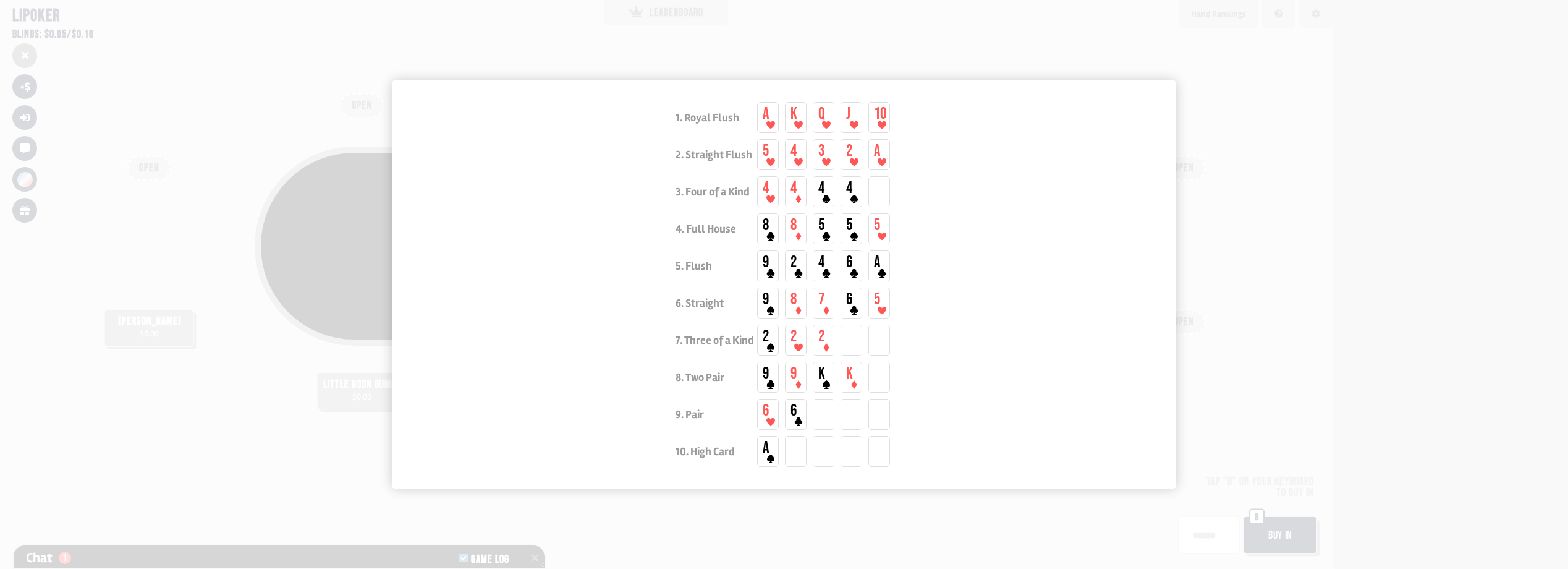 click at bounding box center (784, 284) 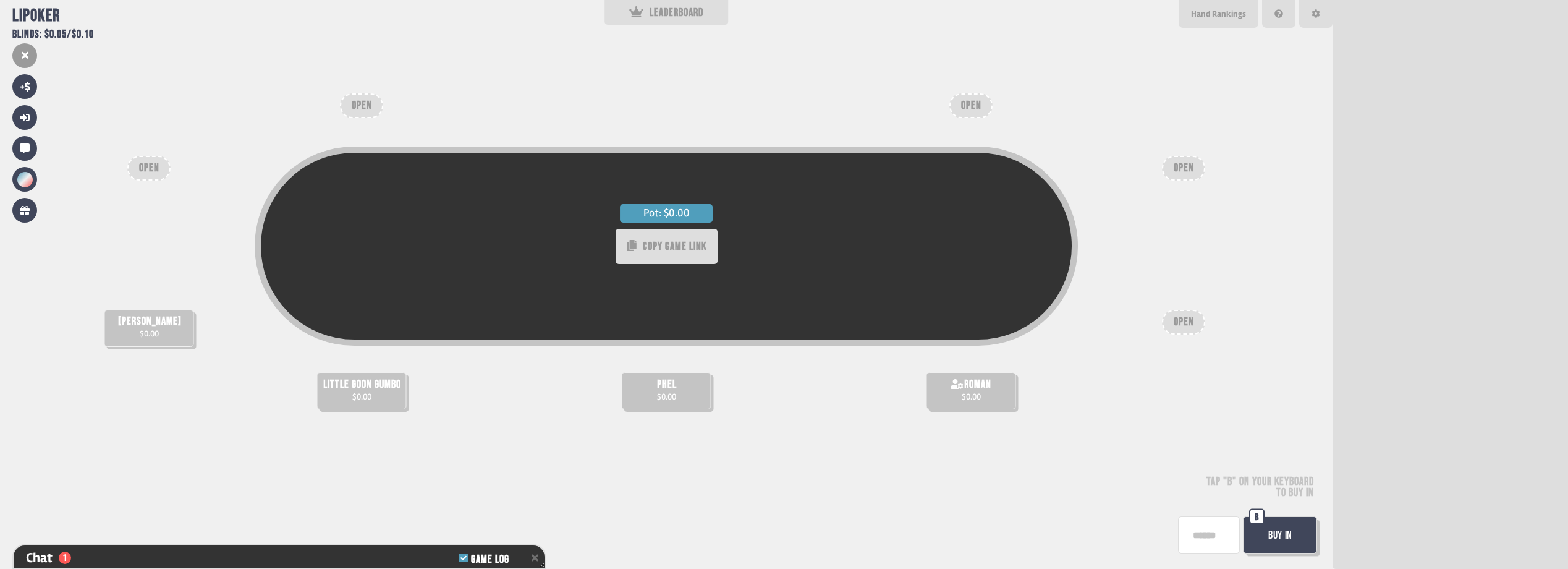 click on "Buy In" at bounding box center [1280, 535] 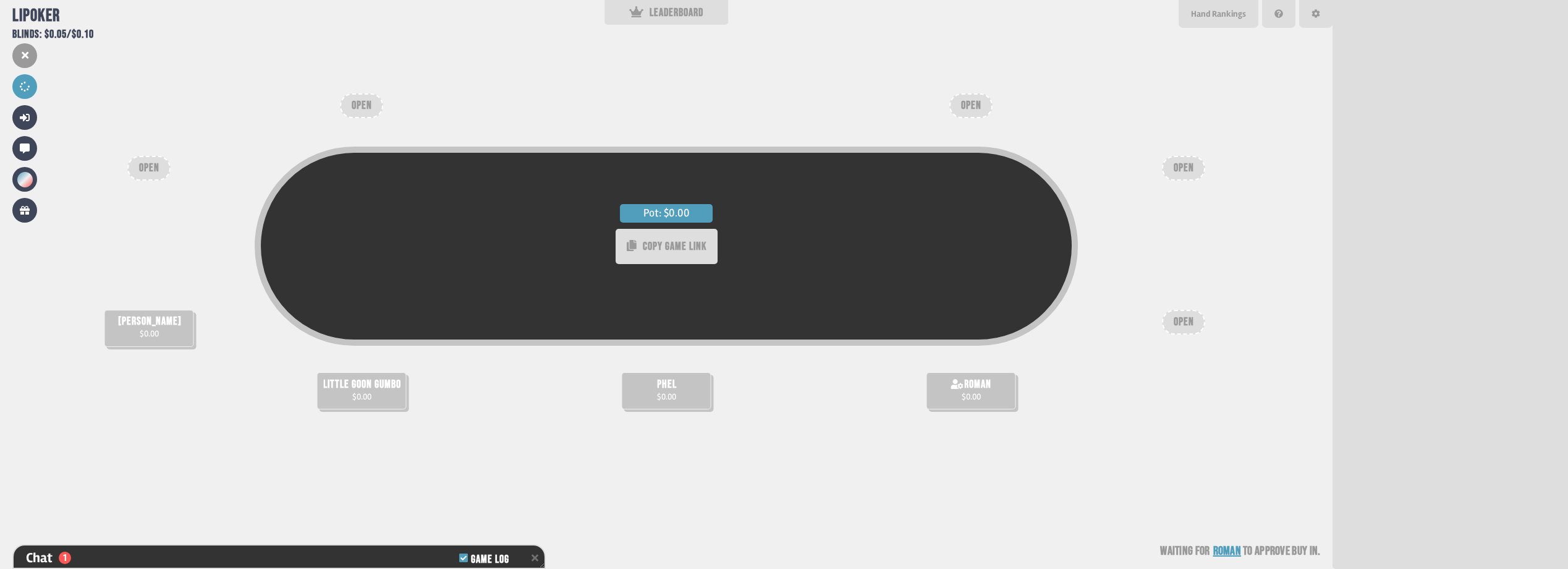 scroll, scrollTop: 108, scrollLeft: 0, axis: vertical 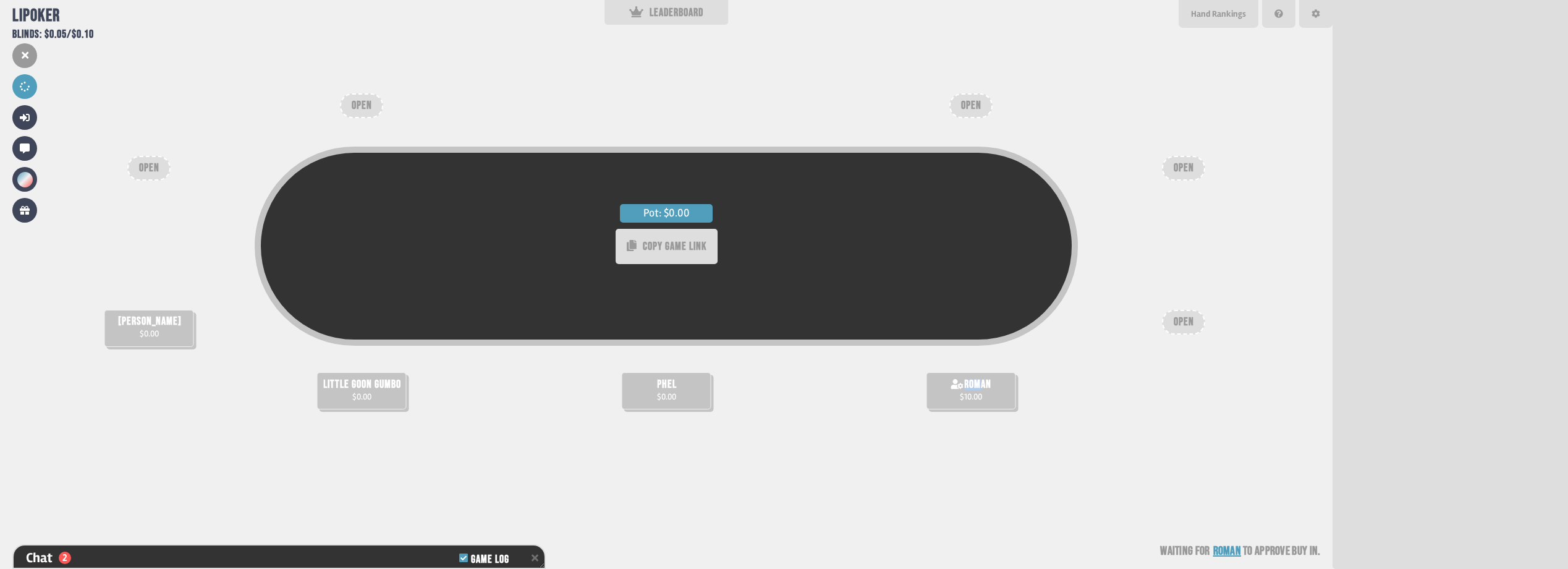 drag, startPoint x: 944, startPoint y: 383, endPoint x: 985, endPoint y: 387, distance: 41.19466 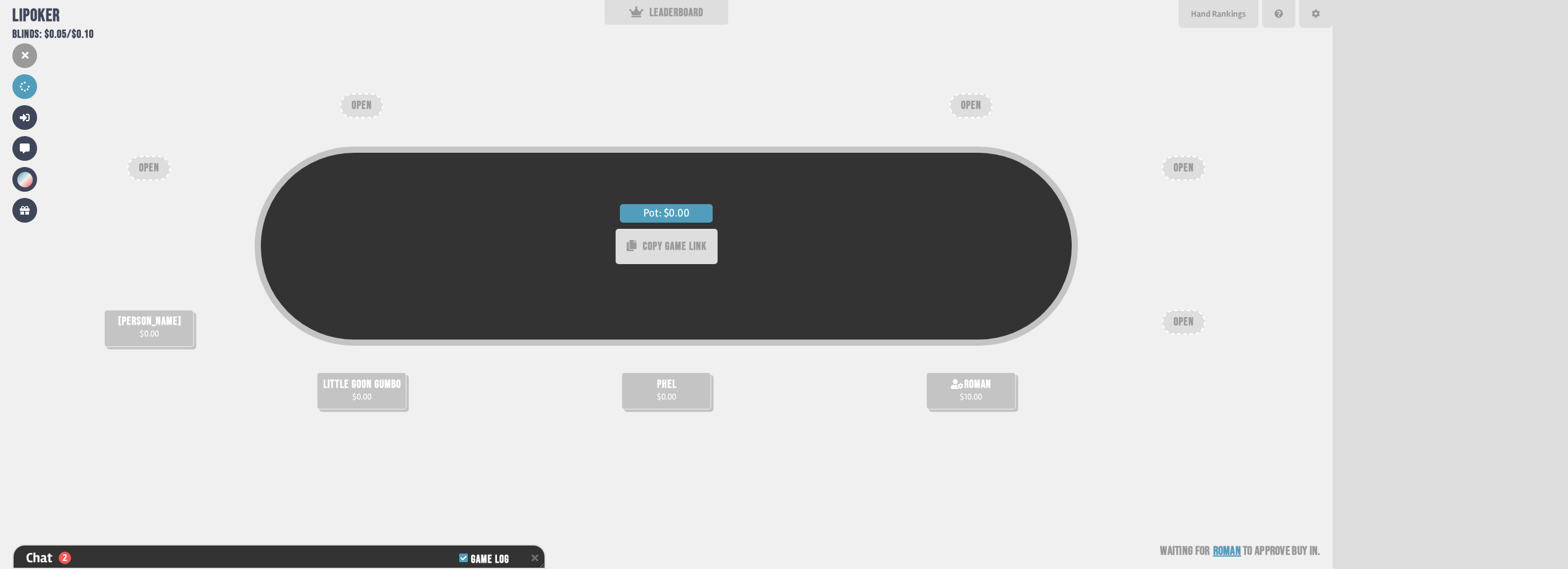 drag, startPoint x: 985, startPoint y: 387, endPoint x: 1072, endPoint y: 386, distance: 87.00575 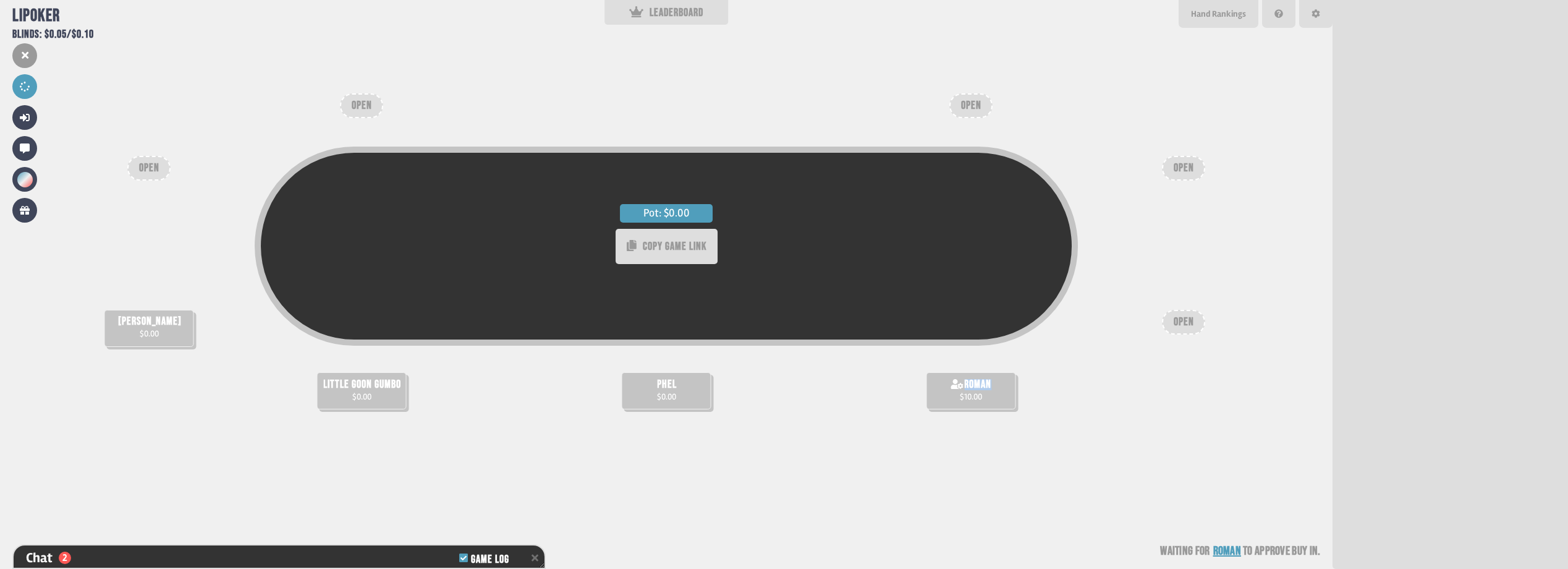 drag, startPoint x: 932, startPoint y: 382, endPoint x: 998, endPoint y: 402, distance: 68.96376 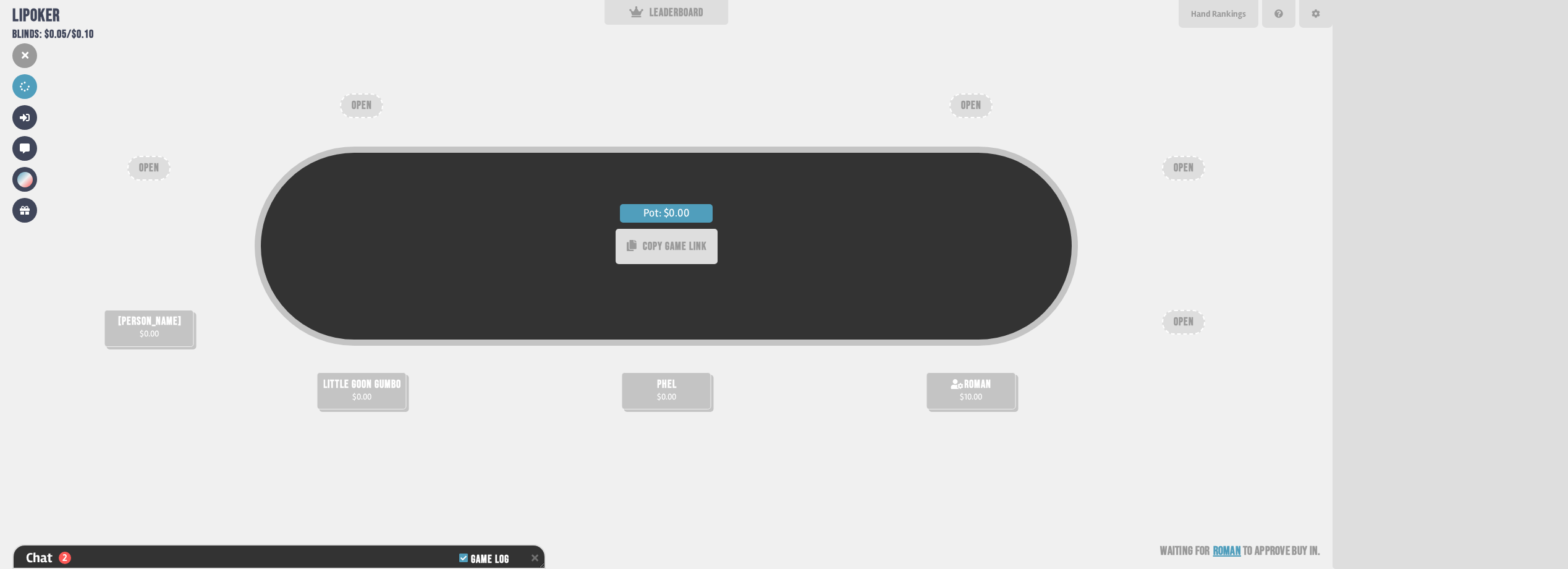 drag, startPoint x: 998, startPoint y: 402, endPoint x: 844, endPoint y: 341, distance: 165.64118 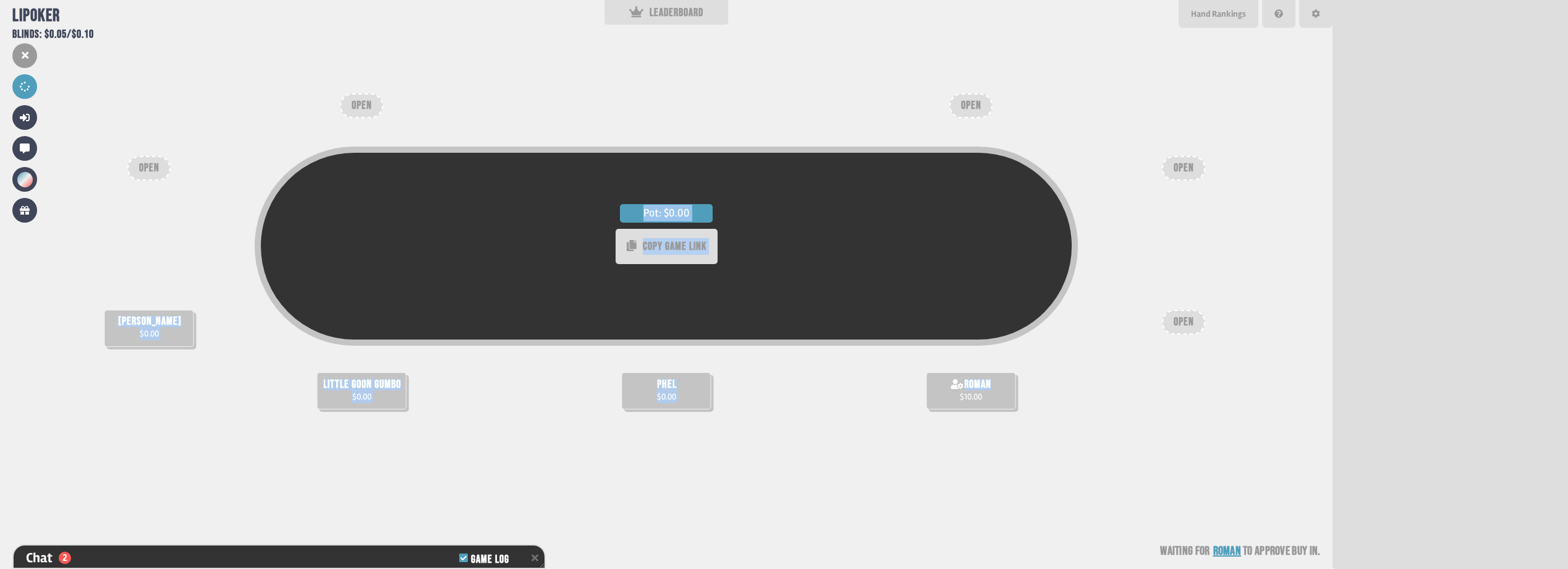 drag, startPoint x: 918, startPoint y: 367, endPoint x: 995, endPoint y: 388, distance: 79.81228 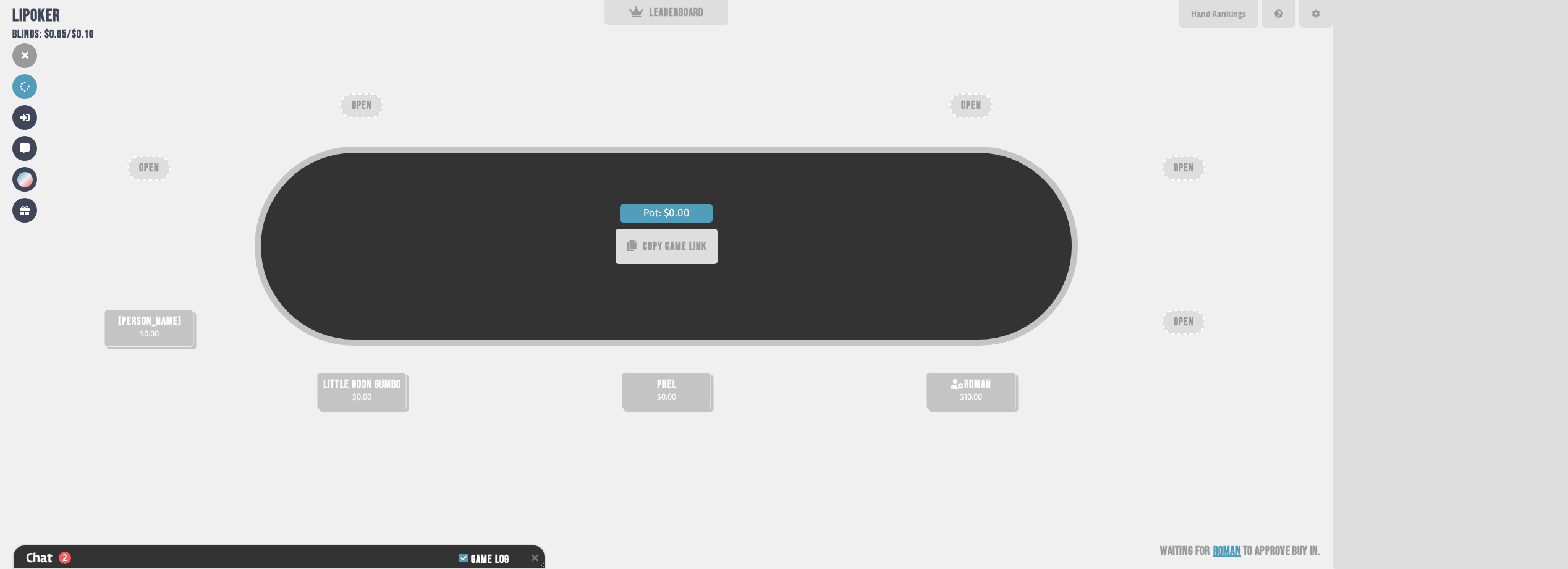 drag, startPoint x: 995, startPoint y: 388, endPoint x: 1056, endPoint y: 395, distance: 61.40033 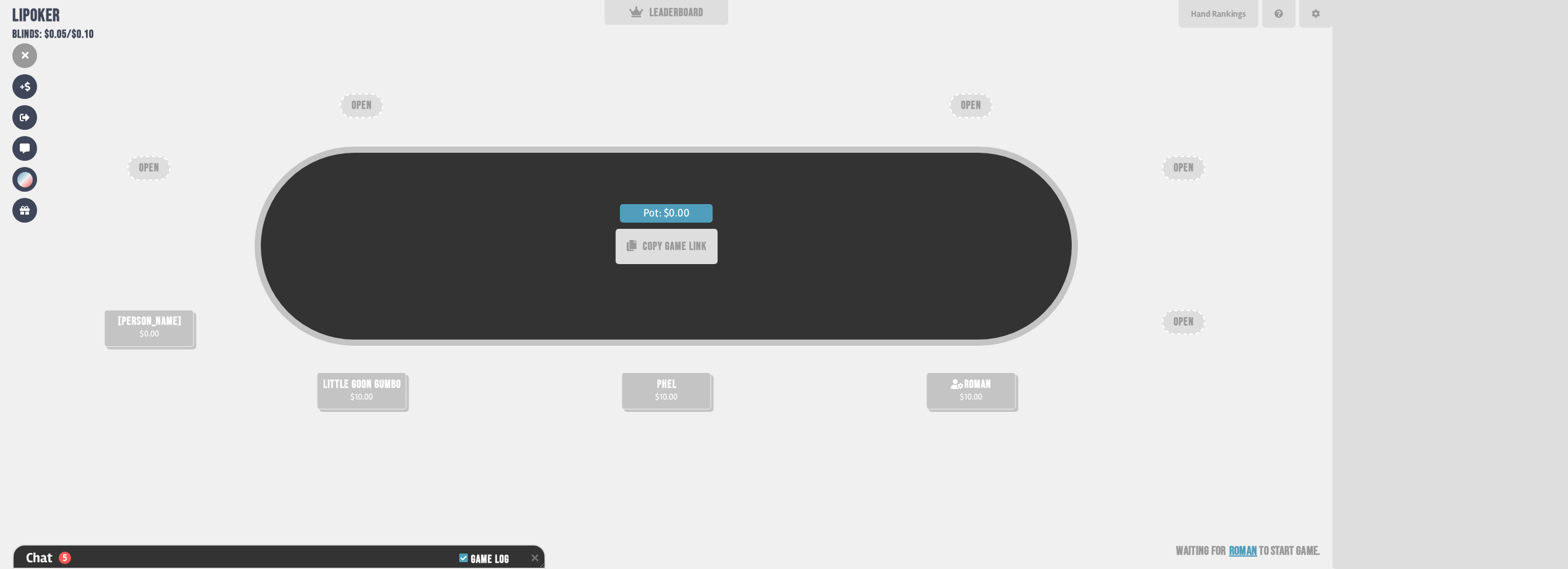 scroll, scrollTop: 161, scrollLeft: 0, axis: vertical 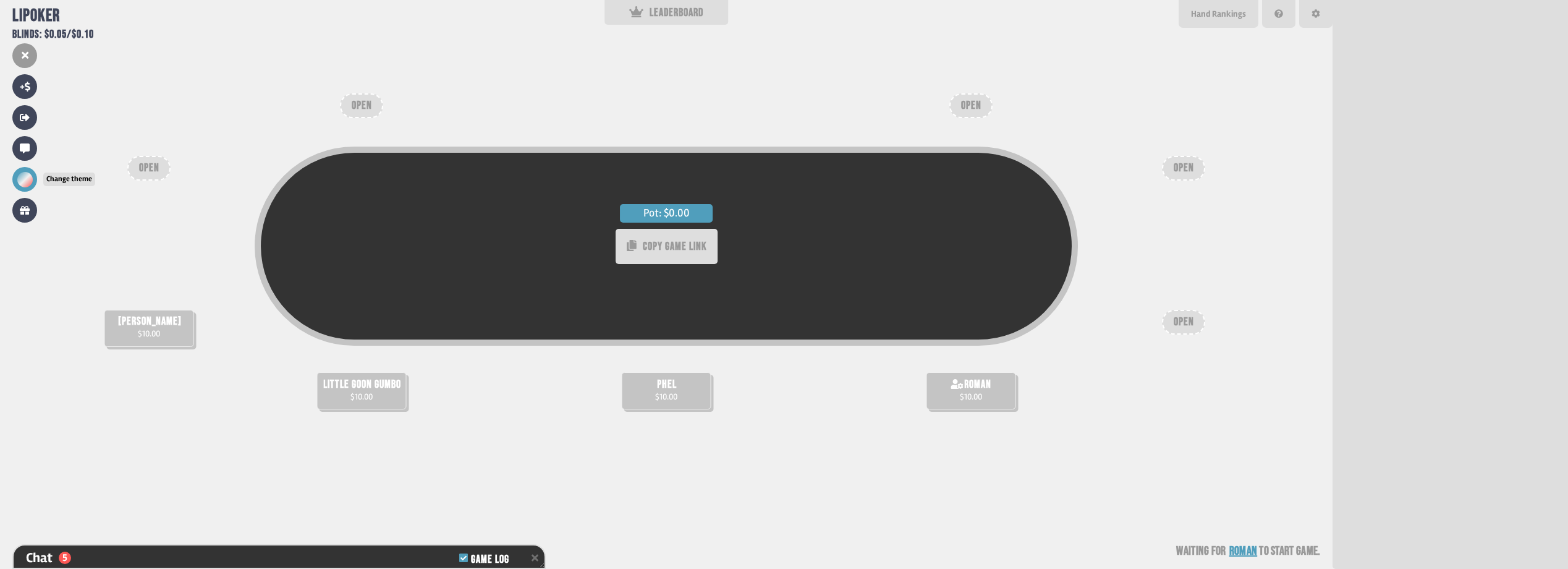 click at bounding box center [25, 179] 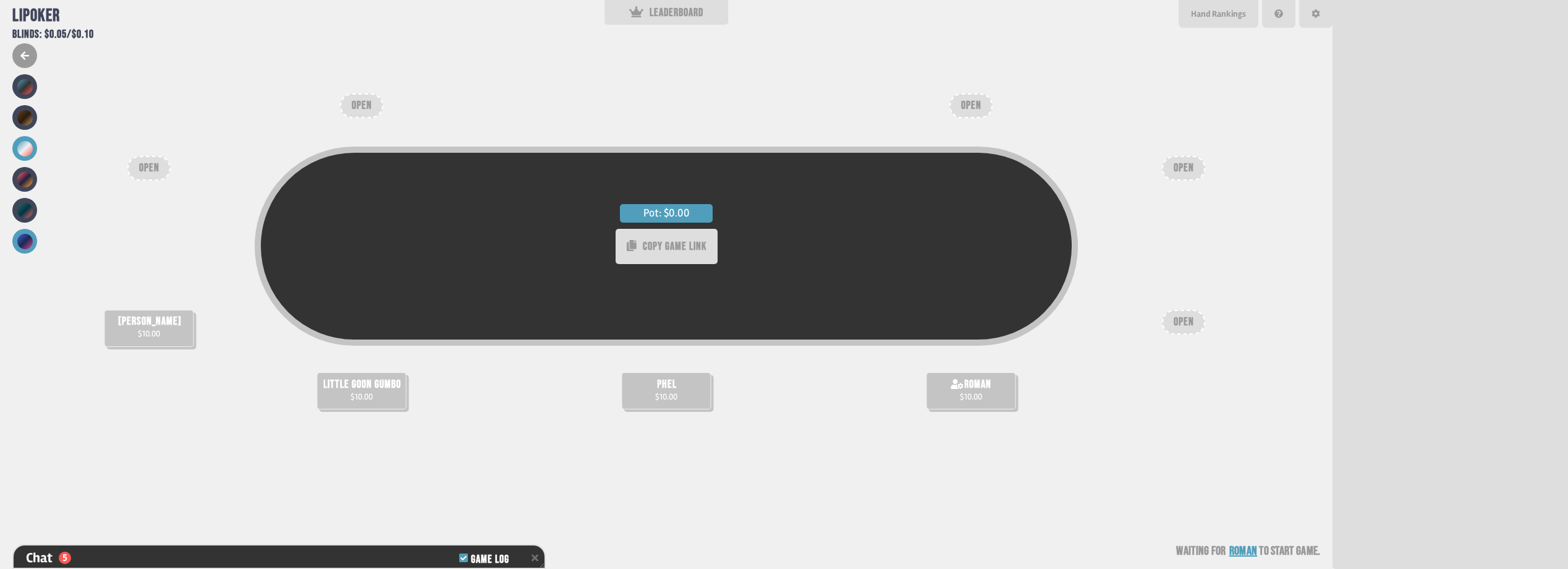 click at bounding box center (25, 241) 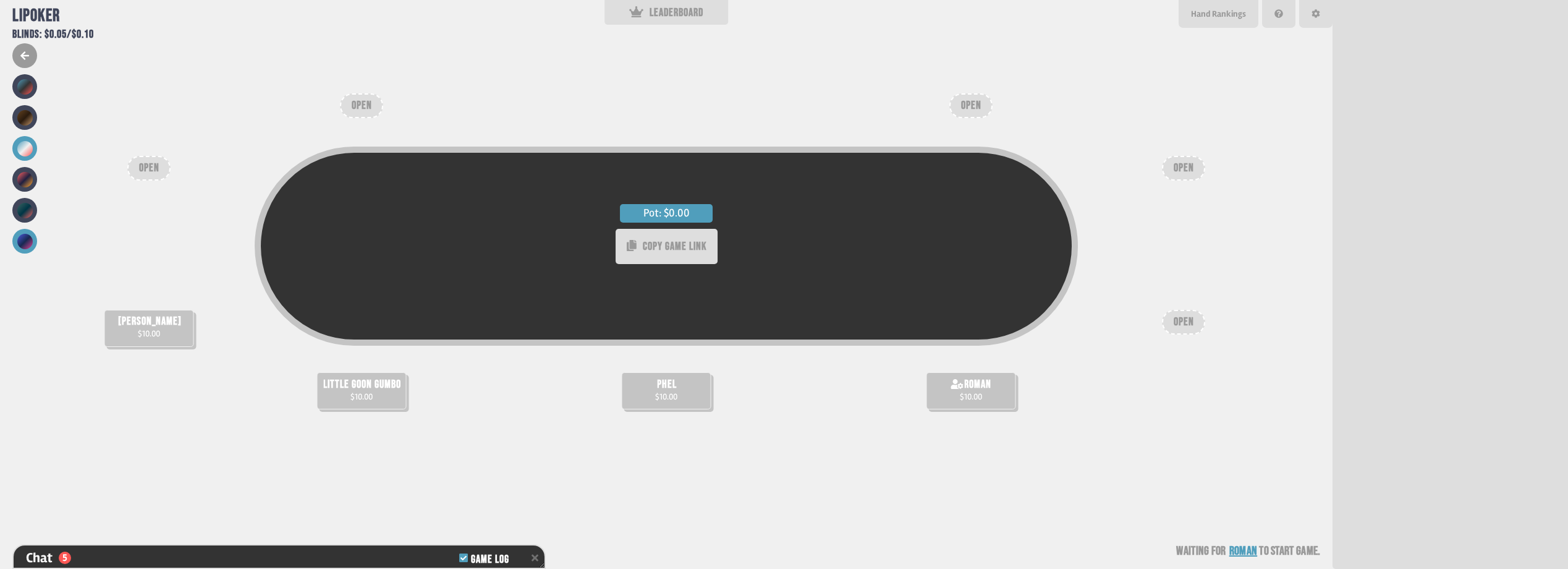 scroll, scrollTop: 197, scrollLeft: 0, axis: vertical 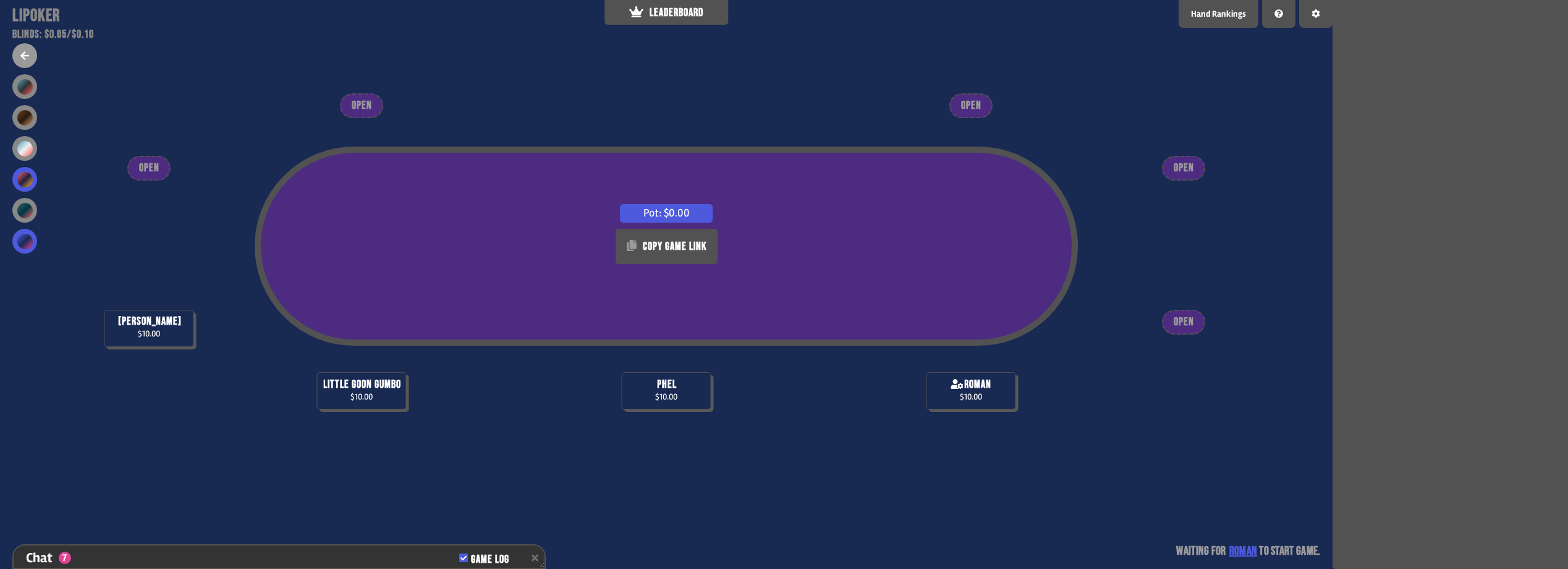 click at bounding box center [25, 179] 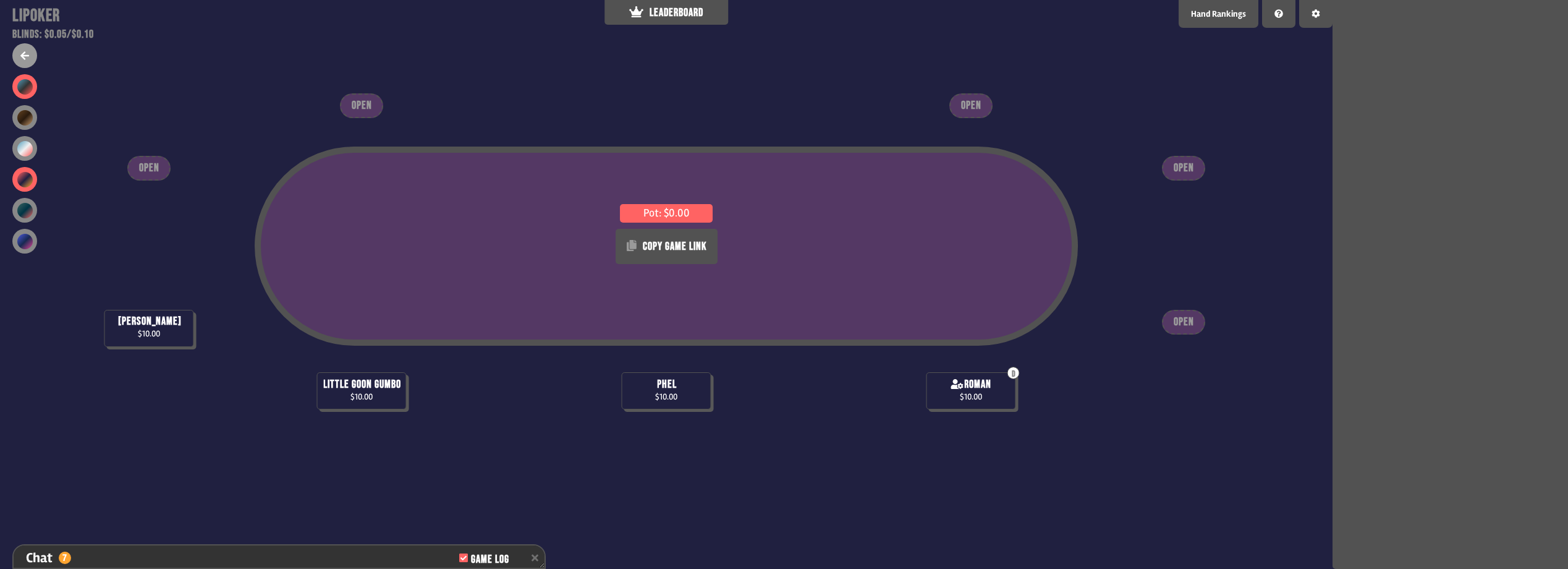 click at bounding box center [25, 87] 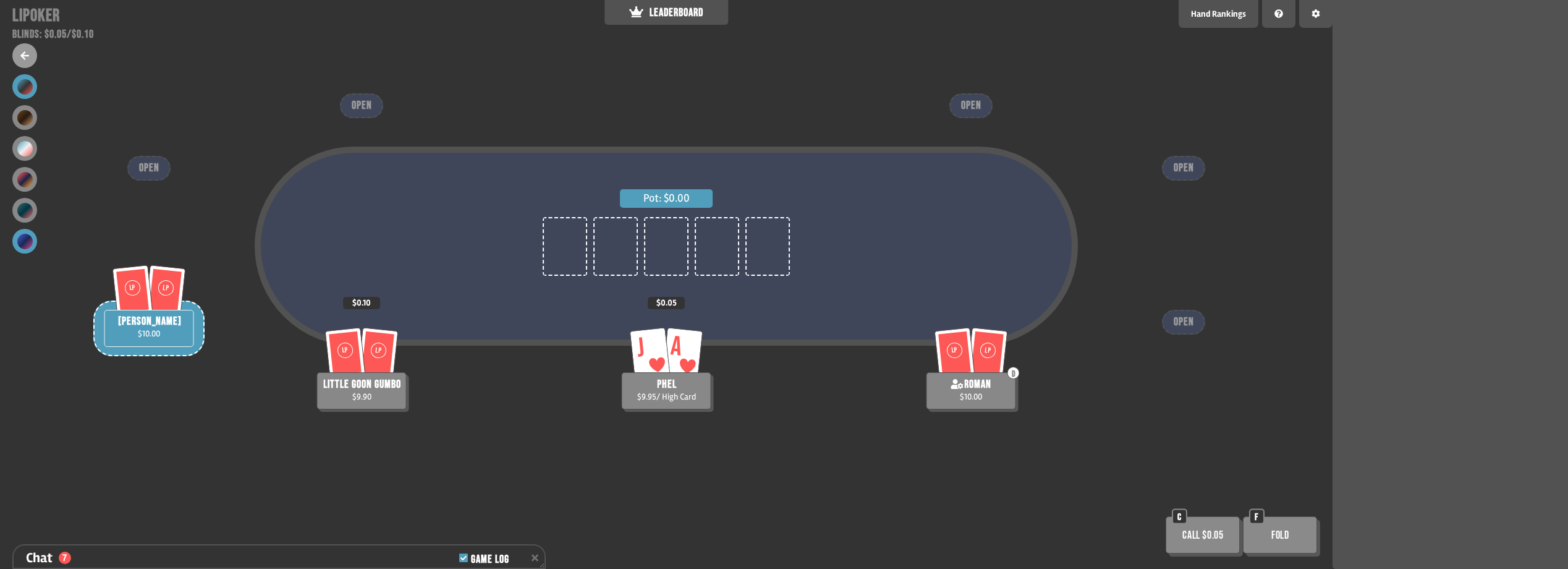 click at bounding box center (25, 241) 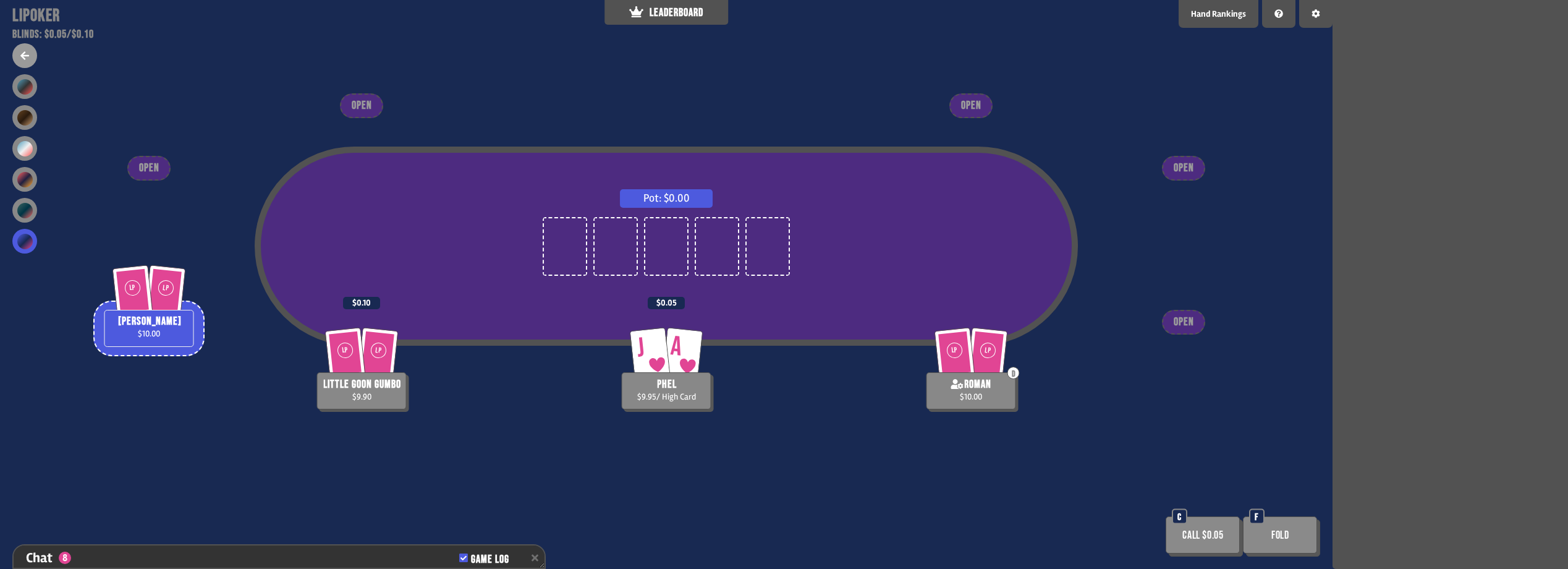 scroll, scrollTop: 215, scrollLeft: 0, axis: vertical 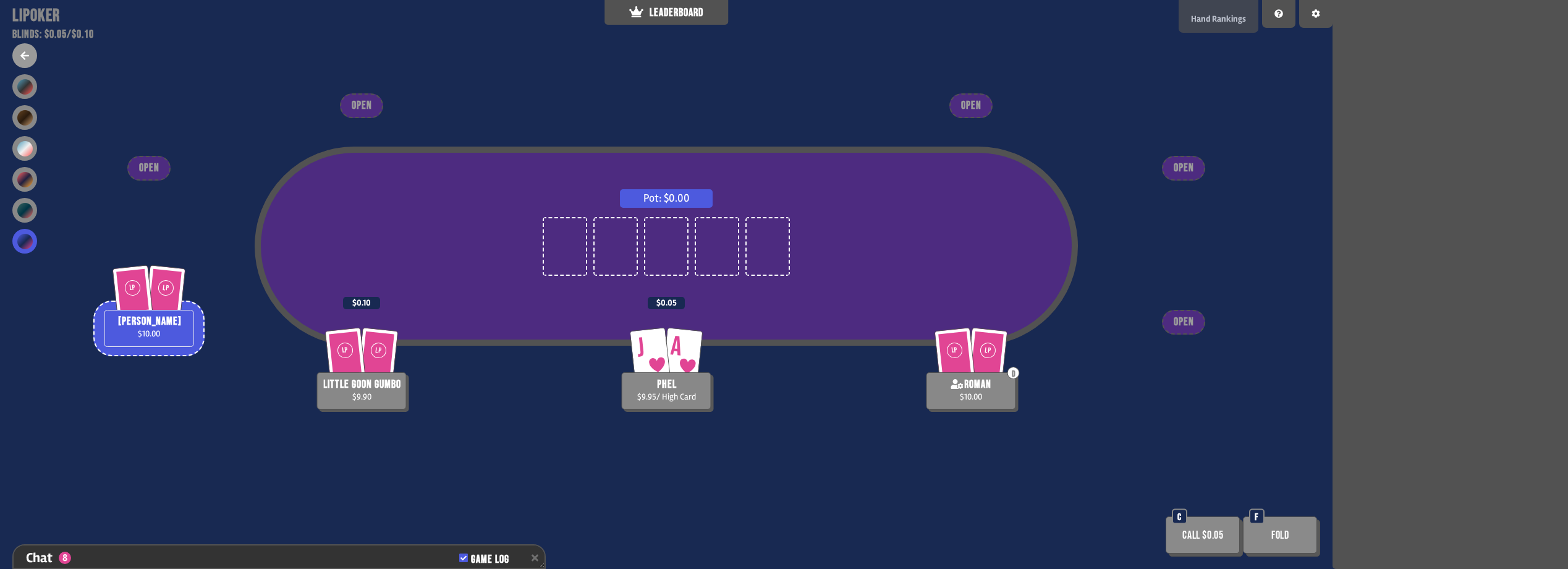 click on "Hand Rankings" at bounding box center (1218, 19) 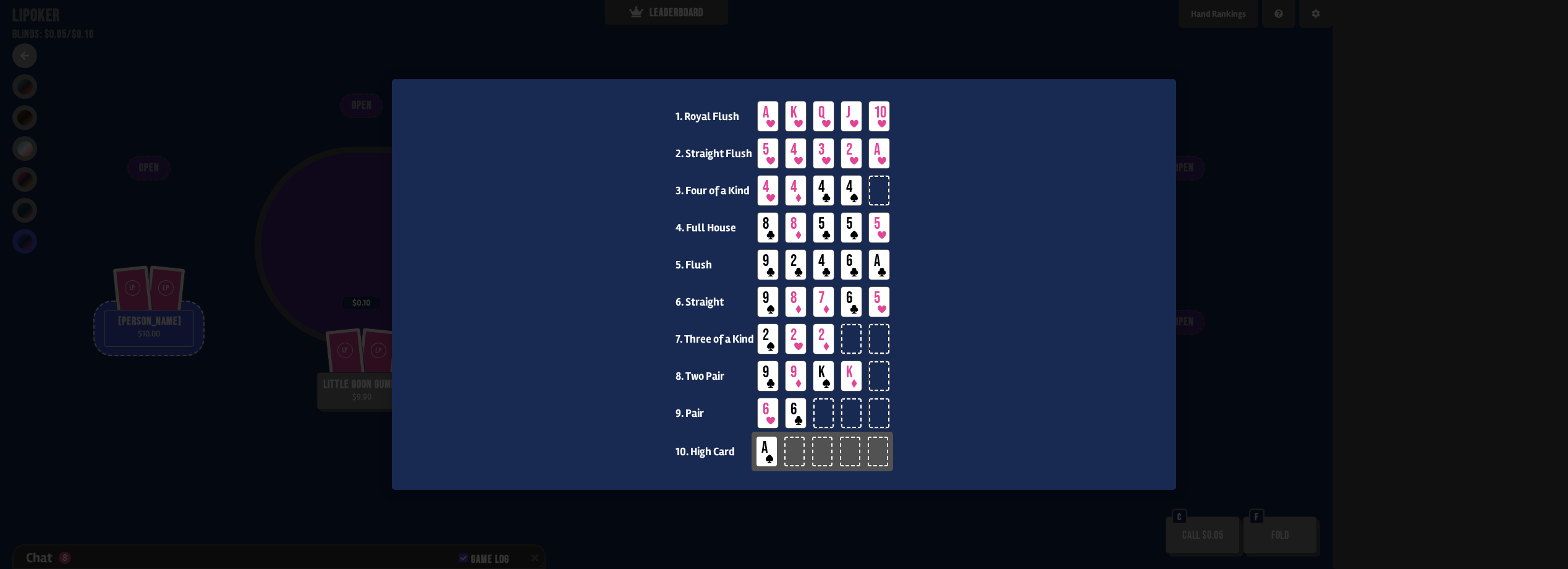 click at bounding box center (784, 284) 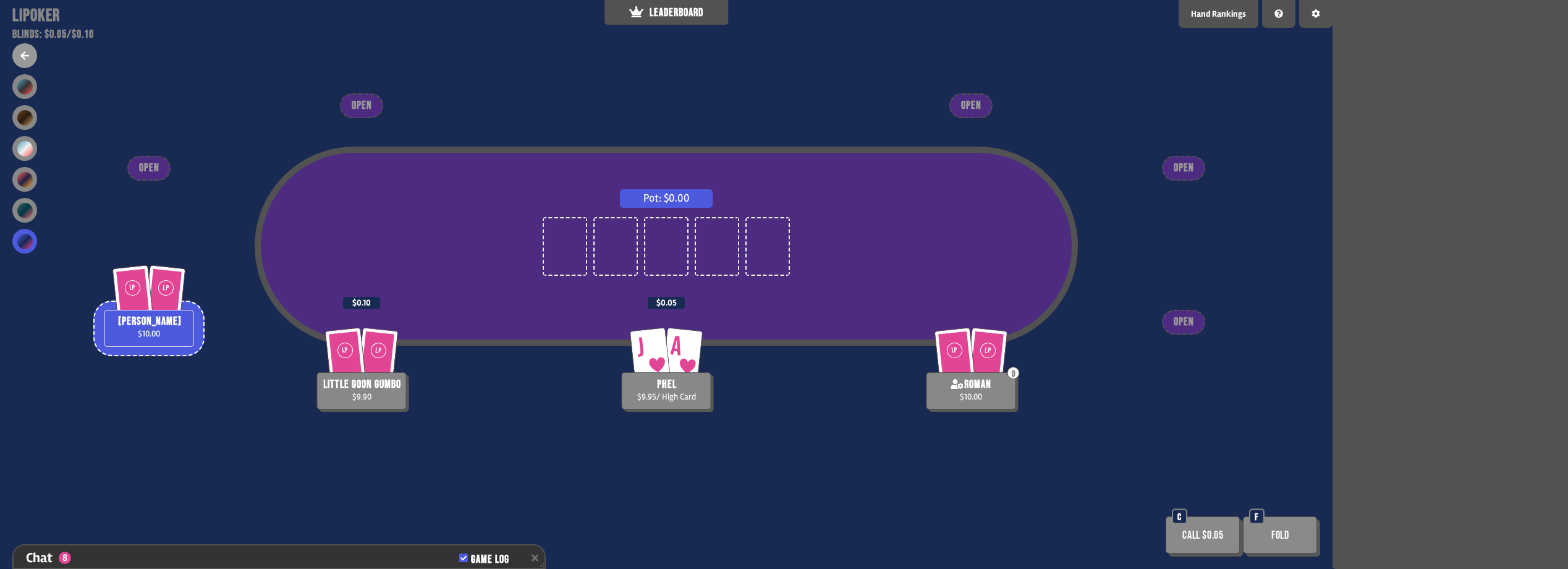 scroll, scrollTop: 233, scrollLeft: 0, axis: vertical 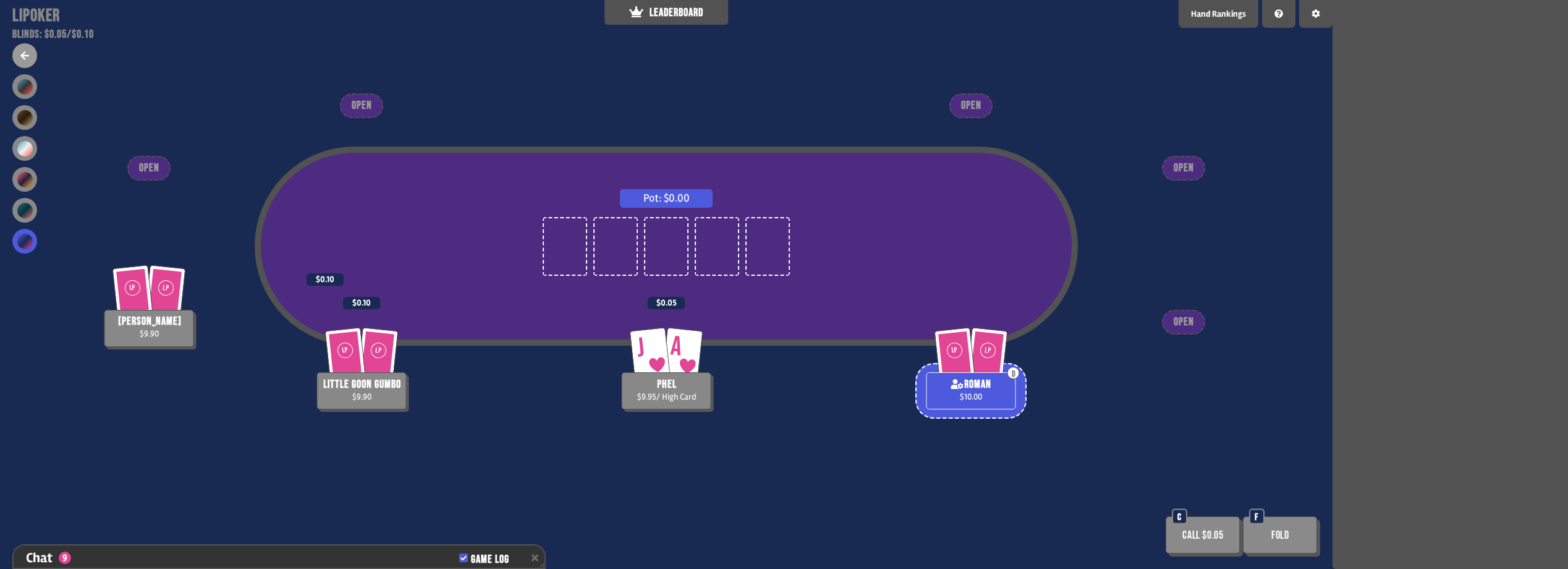 click on "Call $0.05" at bounding box center [1203, 535] 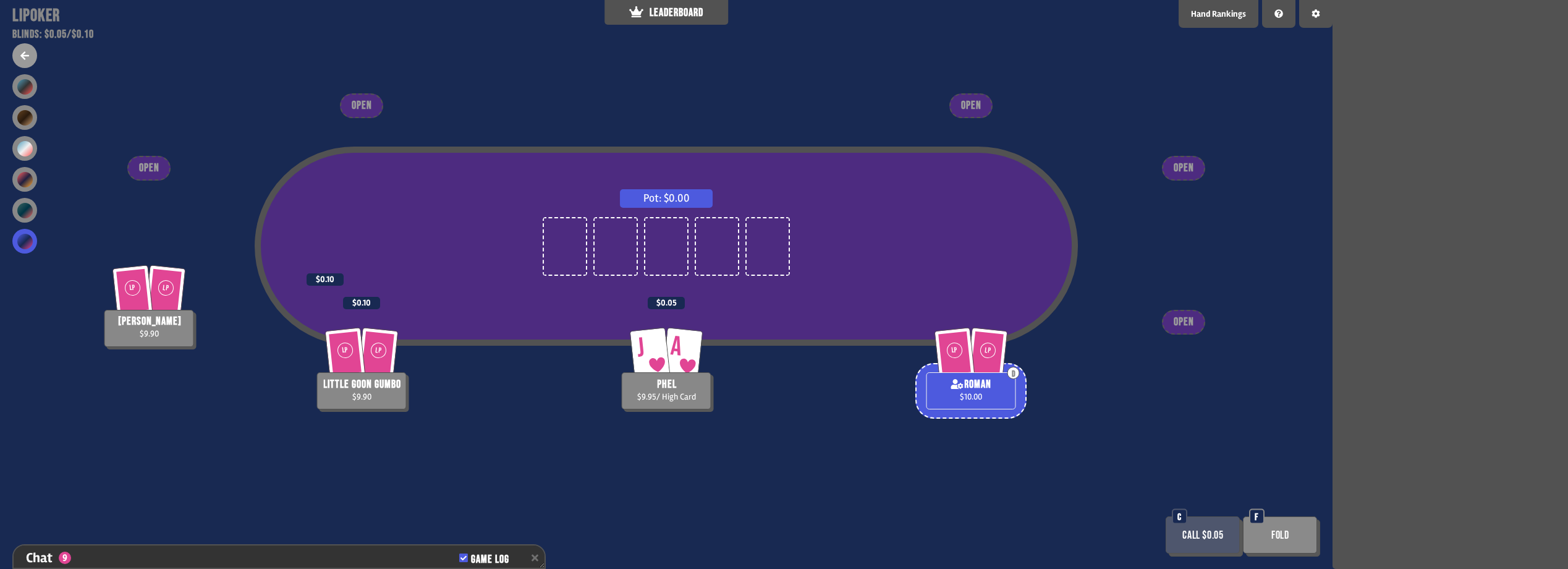 click on "Call $0.05" at bounding box center (1203, 535) 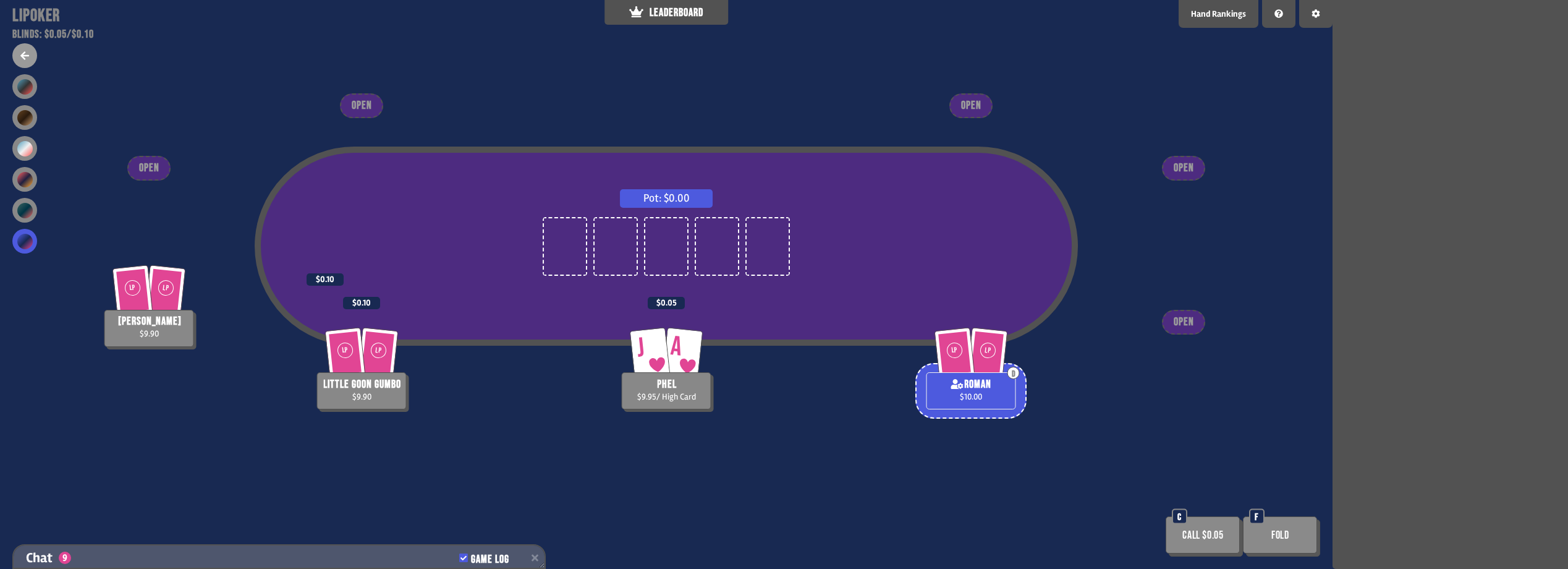 click at bounding box center (535, 558) 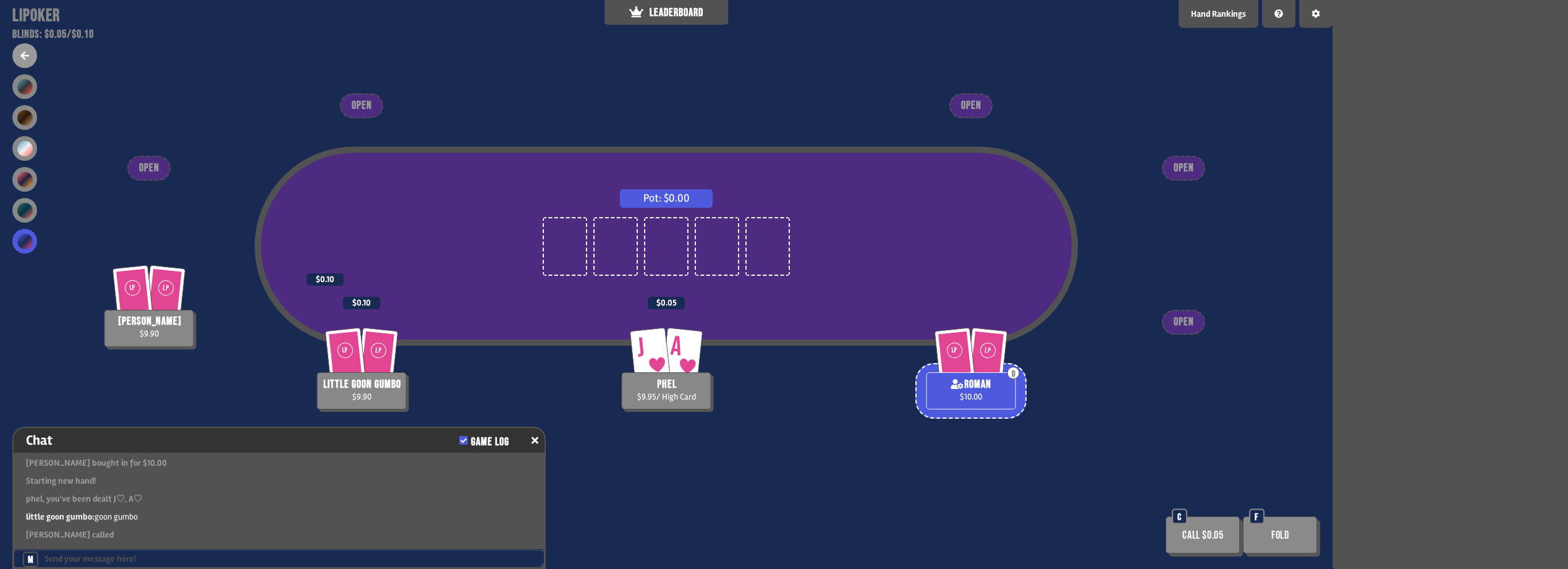 scroll, scrollTop: 140, scrollLeft: 0, axis: vertical 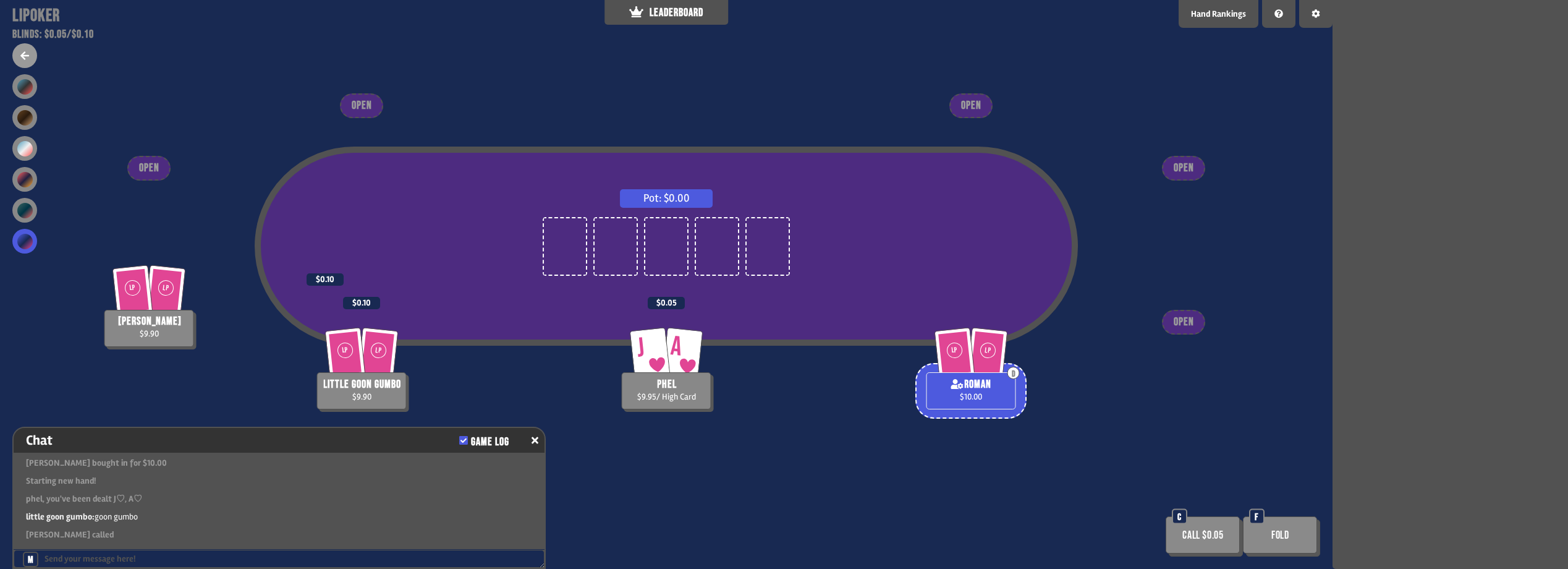 click at bounding box center [279, 558] 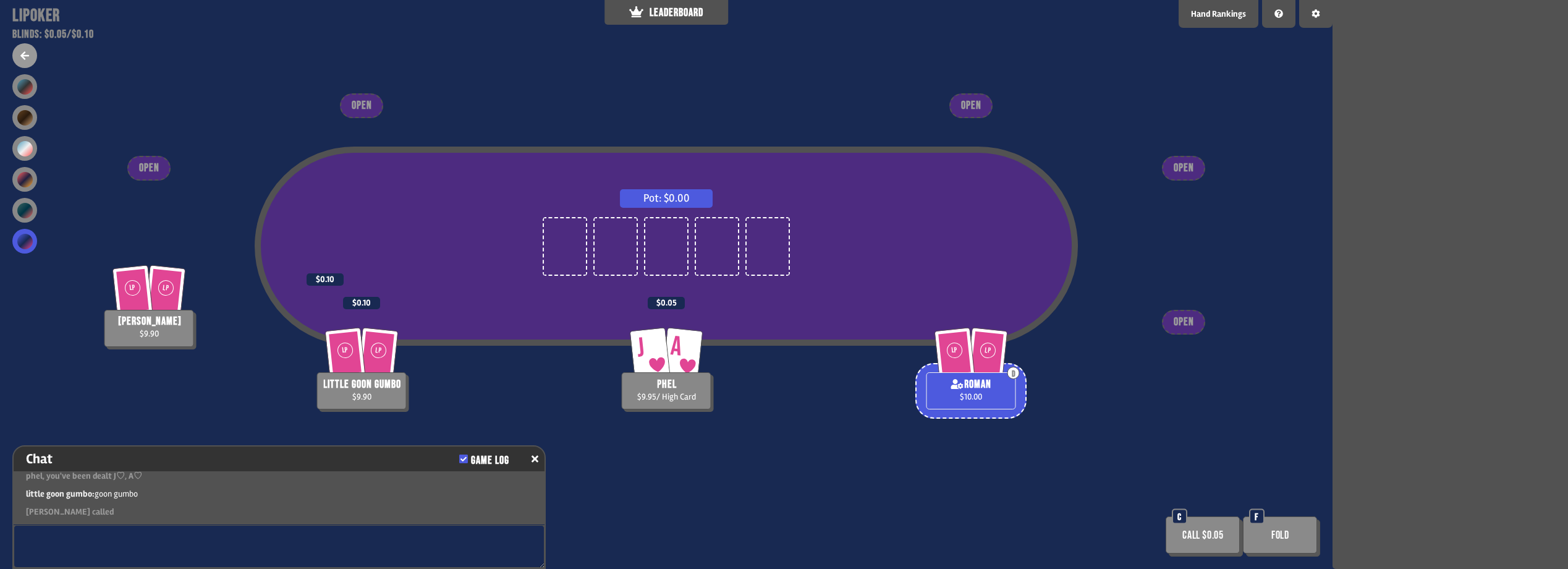 scroll, scrollTop: 183, scrollLeft: 0, axis: vertical 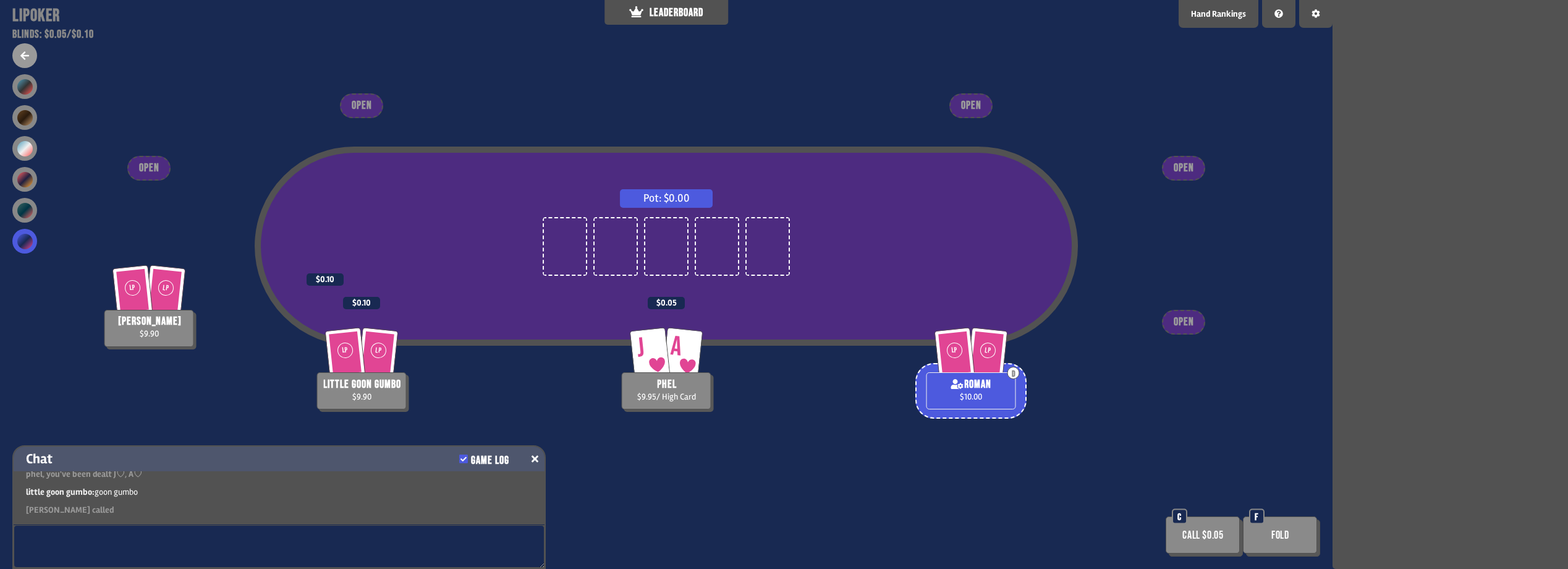 click 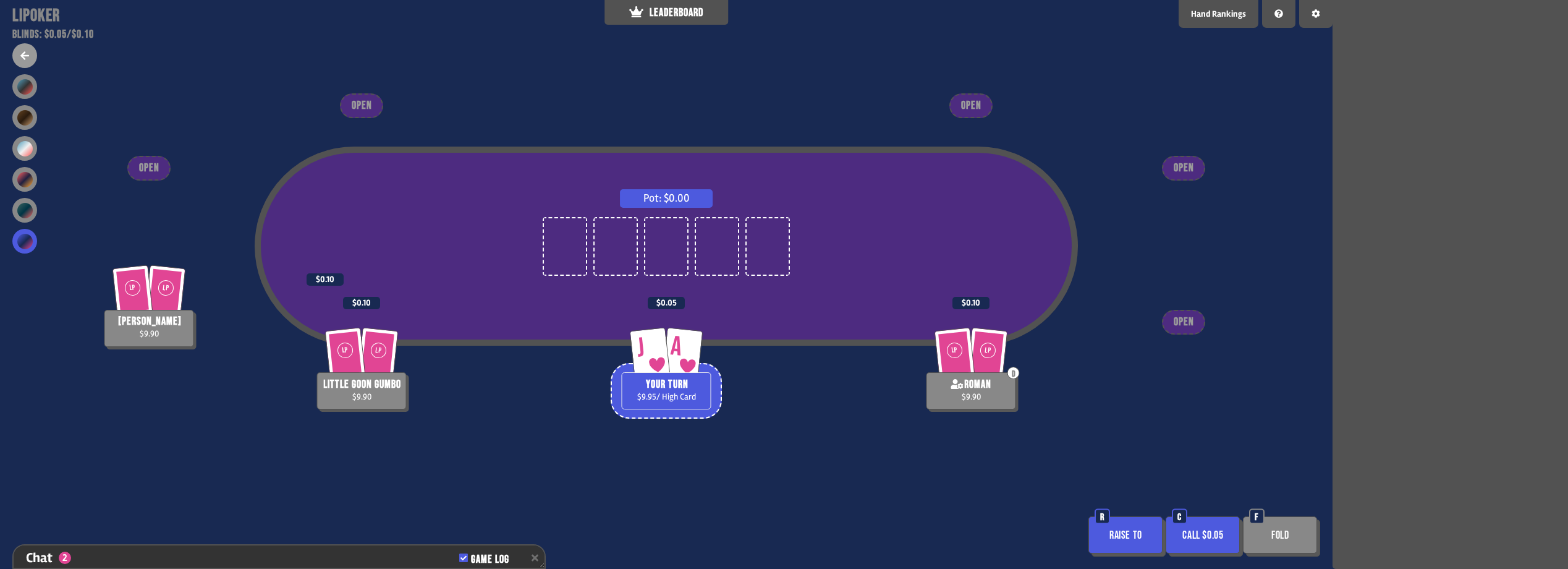 scroll, scrollTop: 269, scrollLeft: 0, axis: vertical 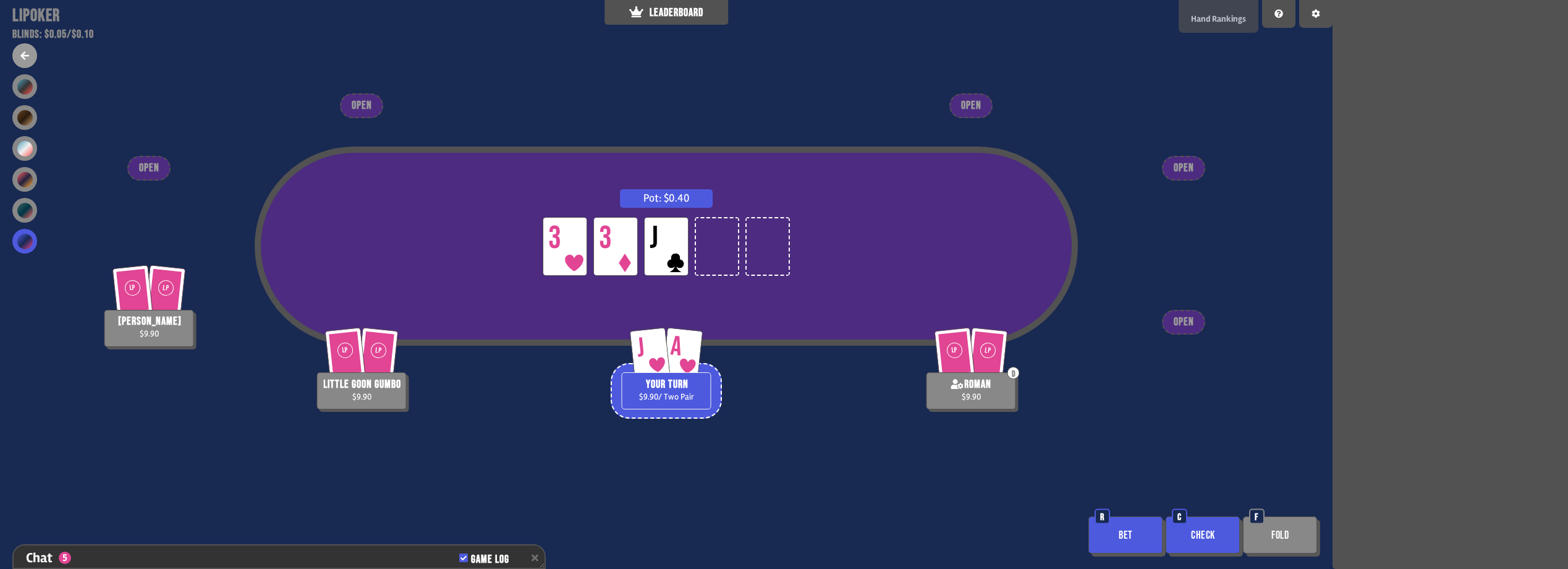 click on "Hand Rankings" at bounding box center (1218, 19) 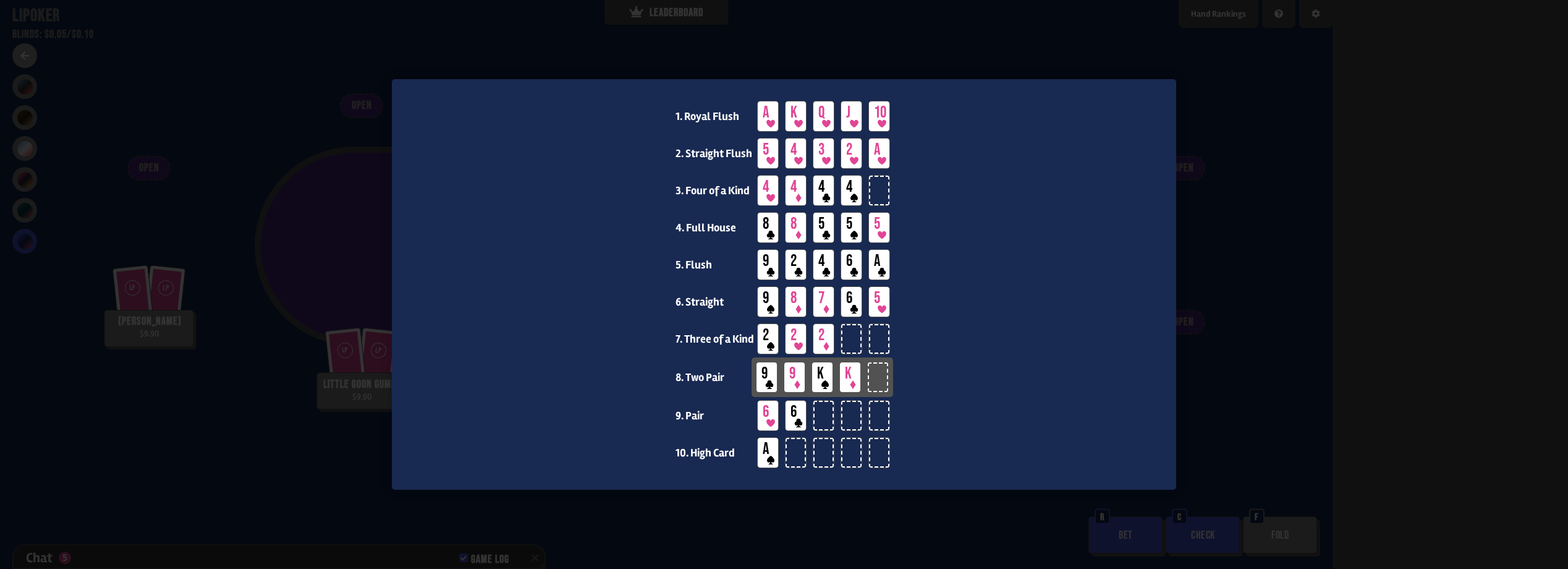 scroll, scrollTop: 341, scrollLeft: 0, axis: vertical 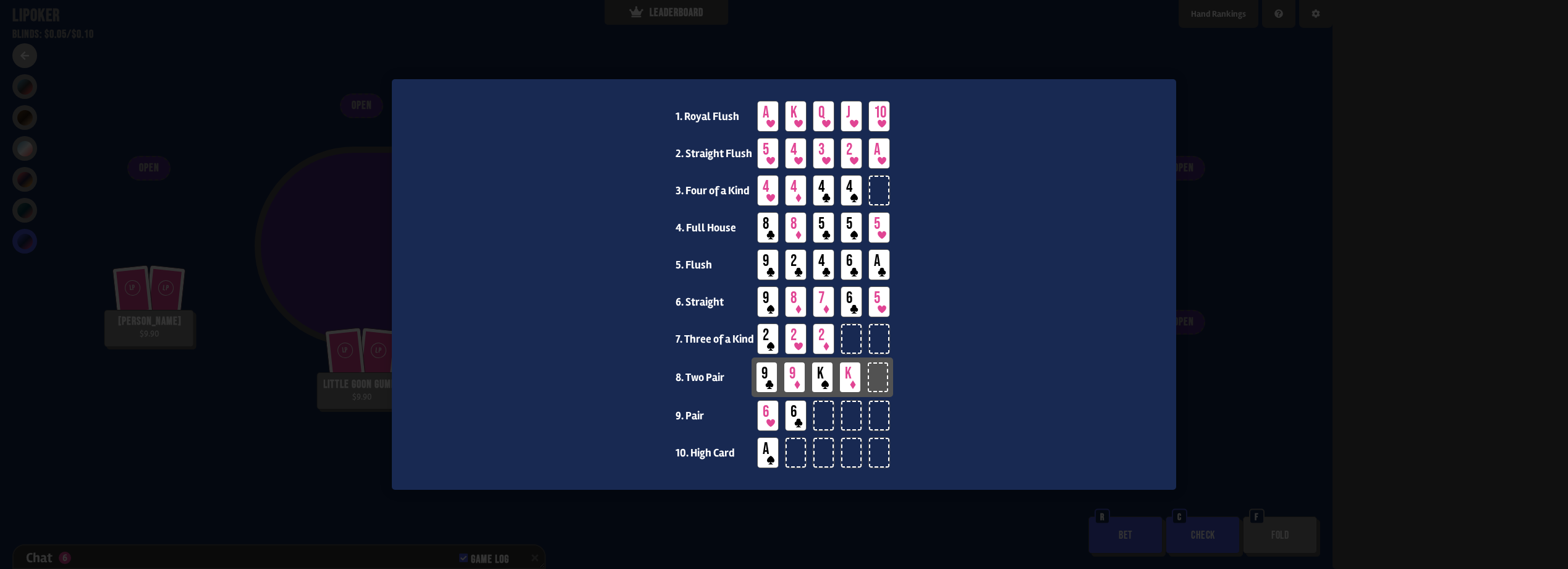 click at bounding box center (784, 284) 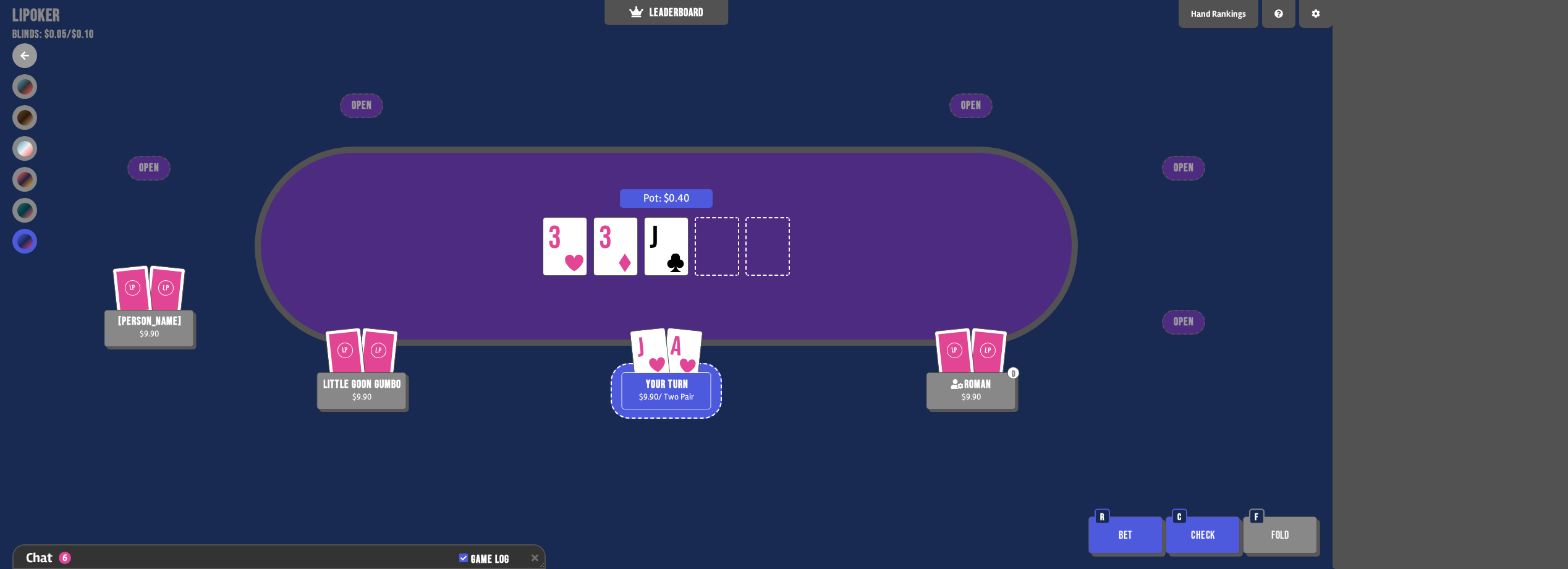 click on "Check" at bounding box center [1203, 535] 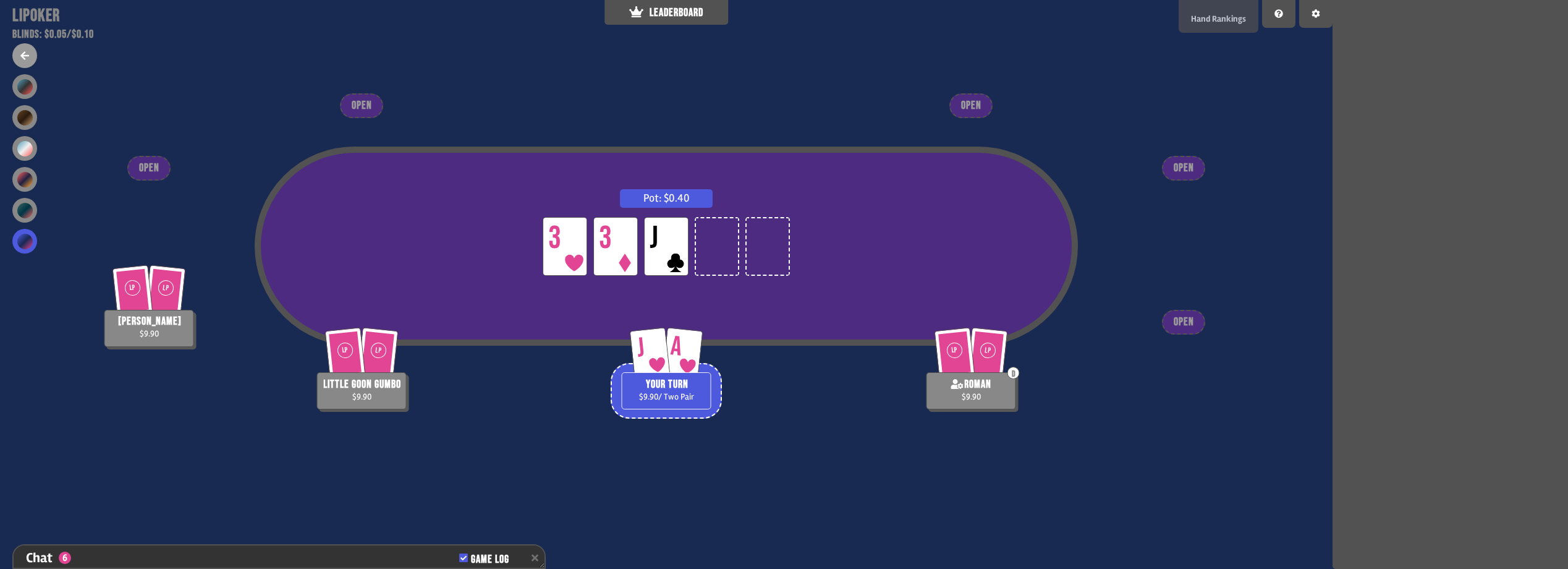 click on "Hand Rankings" at bounding box center [1218, 19] 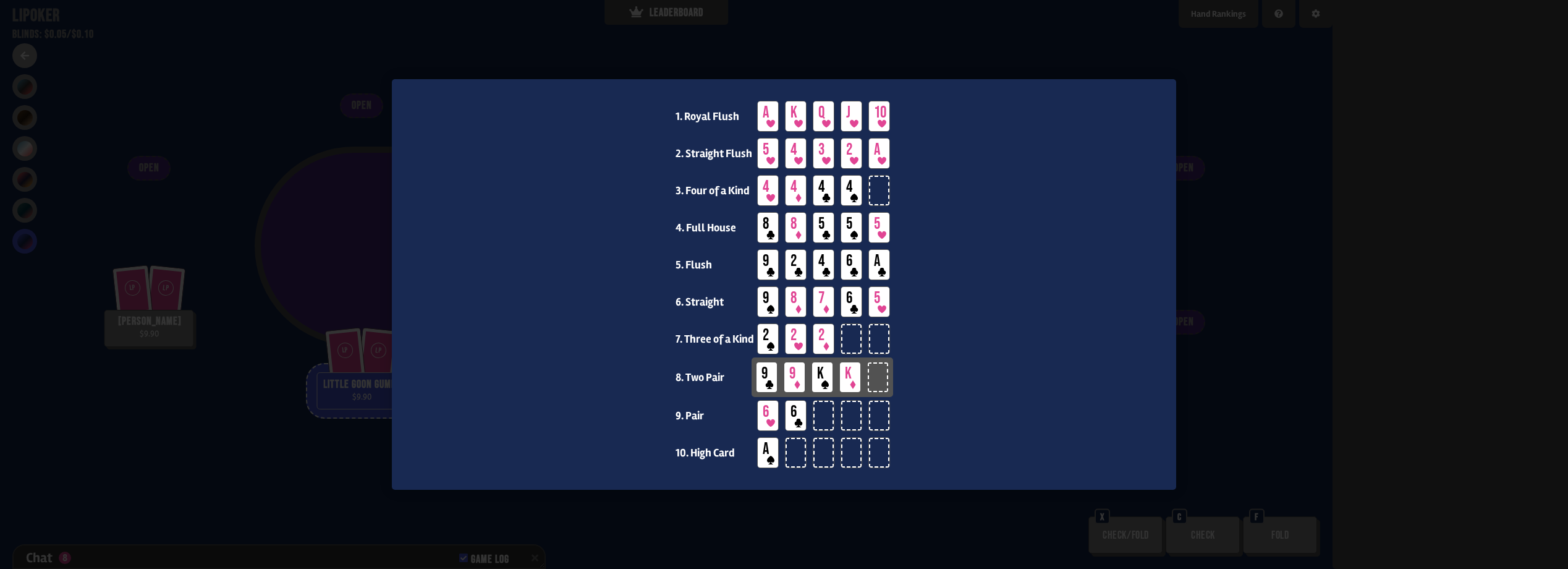scroll, scrollTop: 377, scrollLeft: 0, axis: vertical 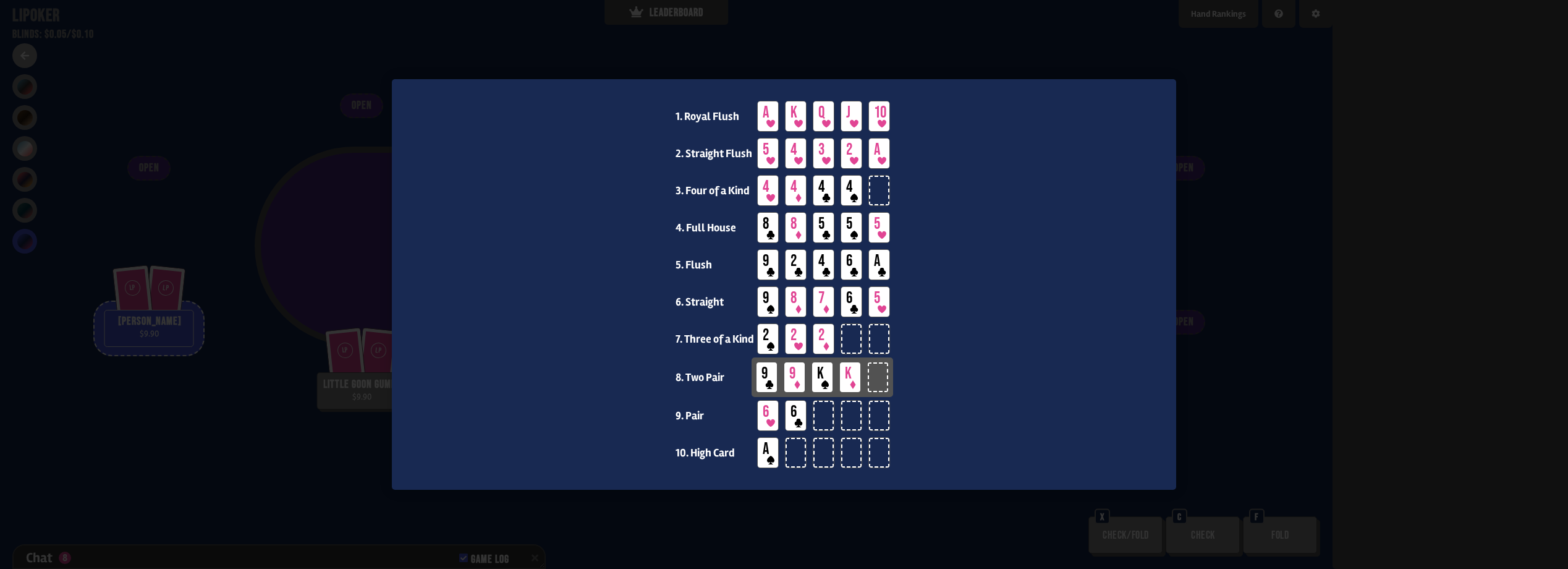 click at bounding box center [784, 284] 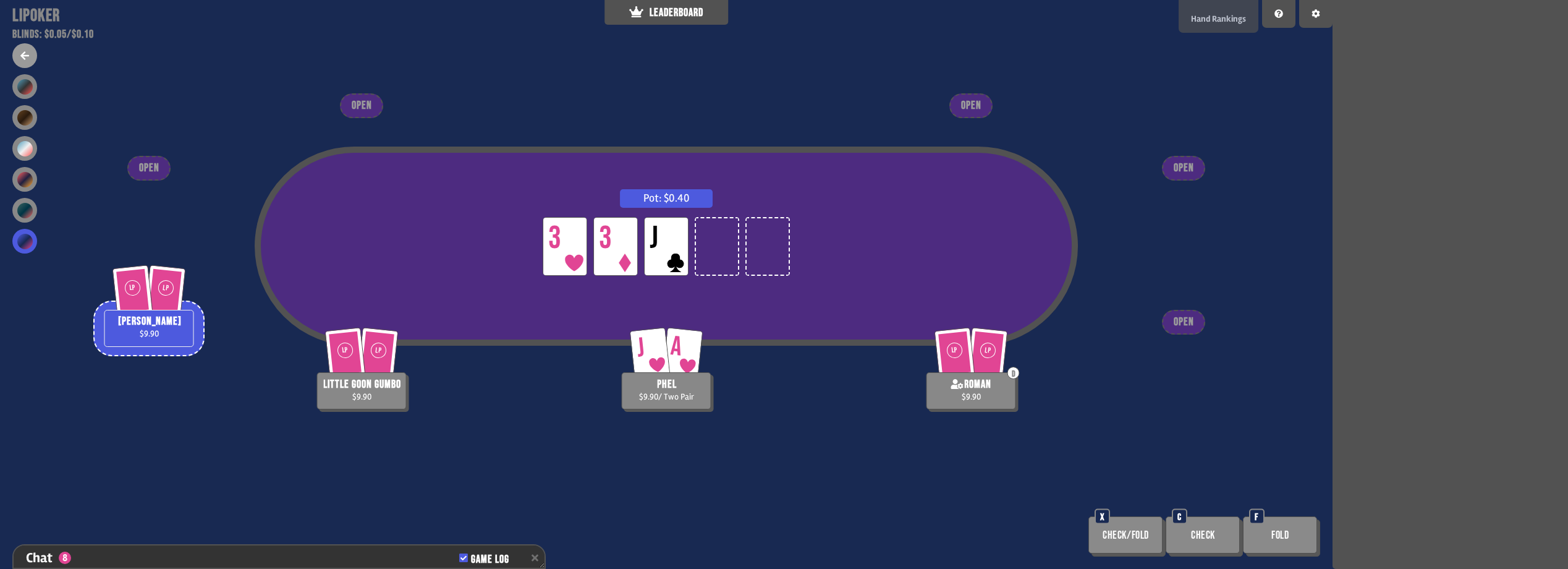 scroll, scrollTop: 395, scrollLeft: 0, axis: vertical 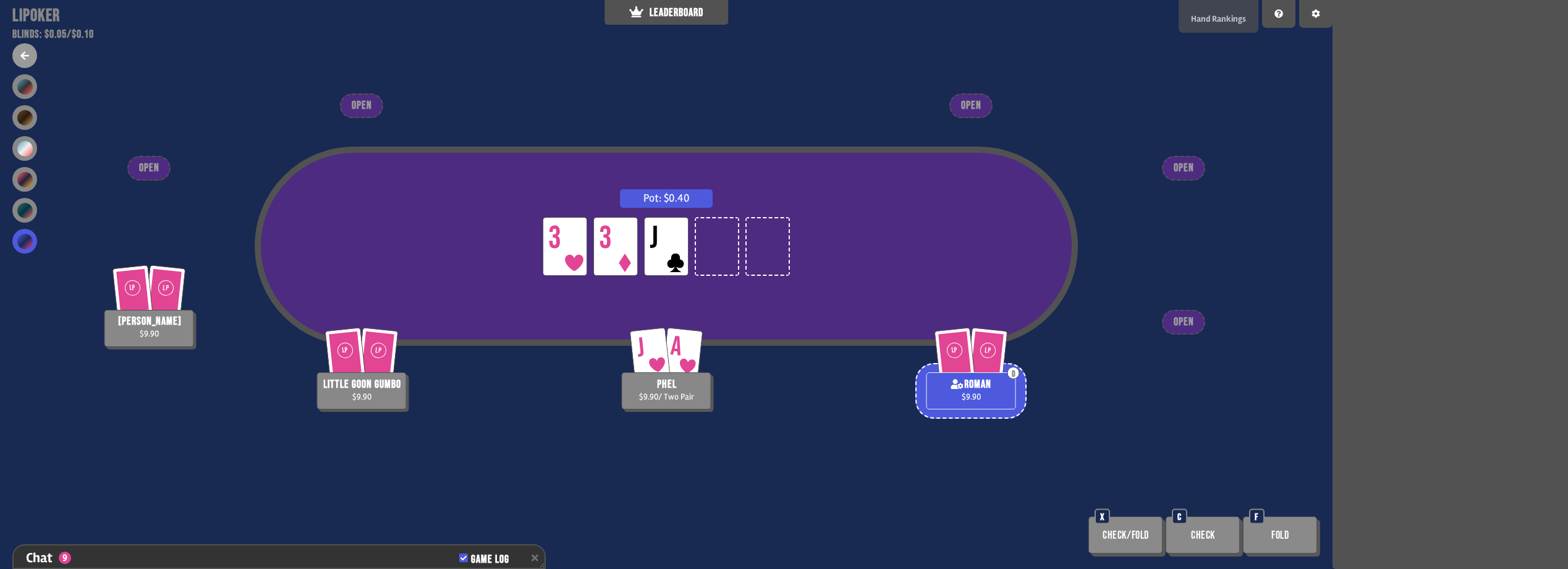 click on "Hand Rankings" at bounding box center [1218, 19] 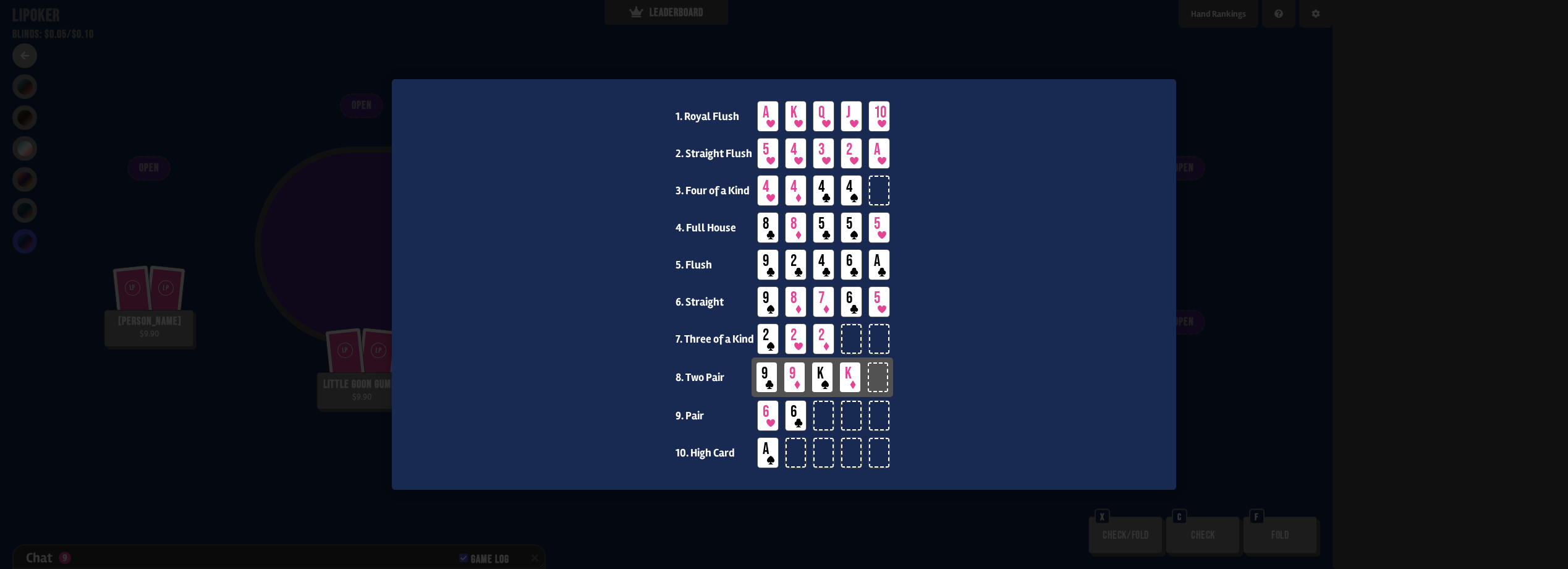 scroll, scrollTop: 413, scrollLeft: 0, axis: vertical 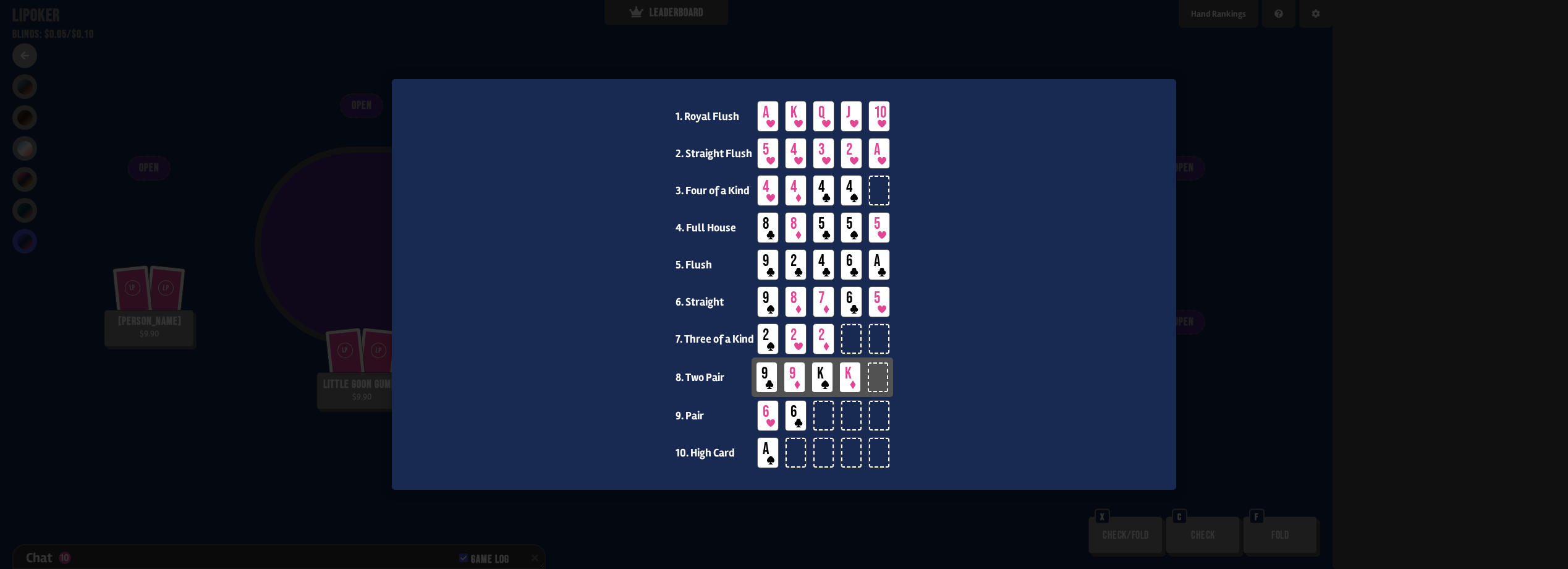 click at bounding box center (784, 284) 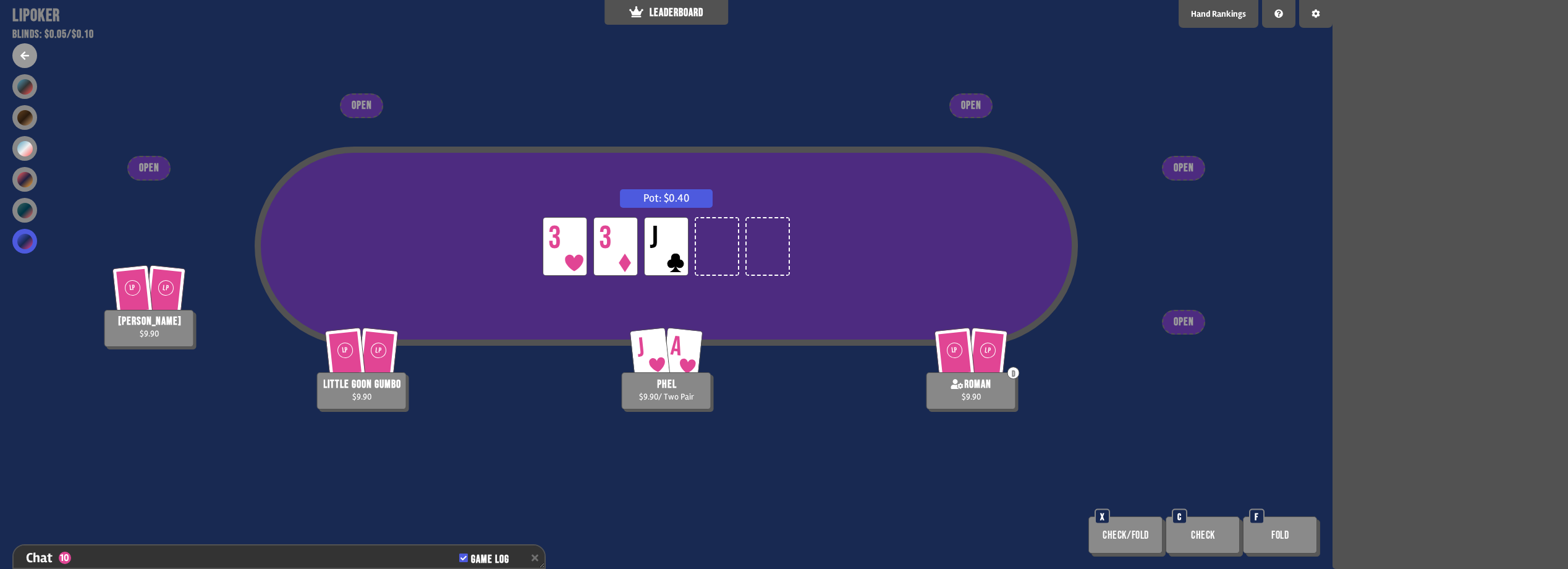 scroll, scrollTop: 430, scrollLeft: 0, axis: vertical 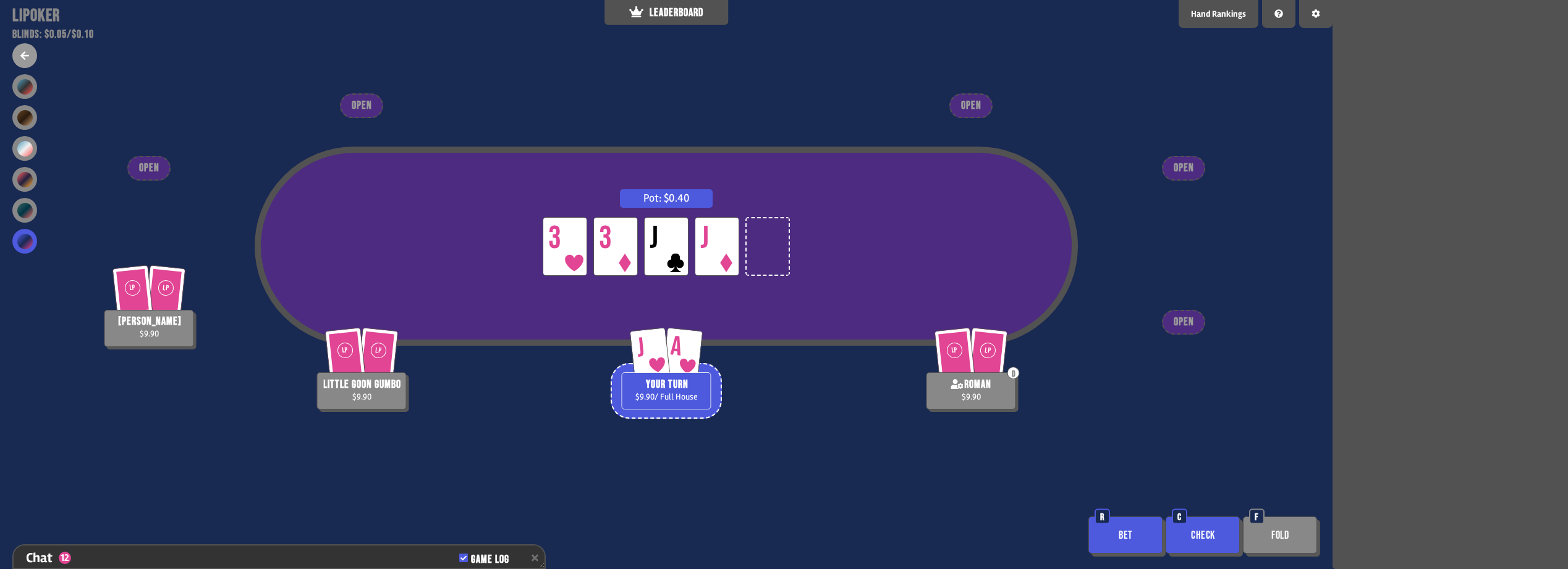click on "Check" at bounding box center (1203, 535) 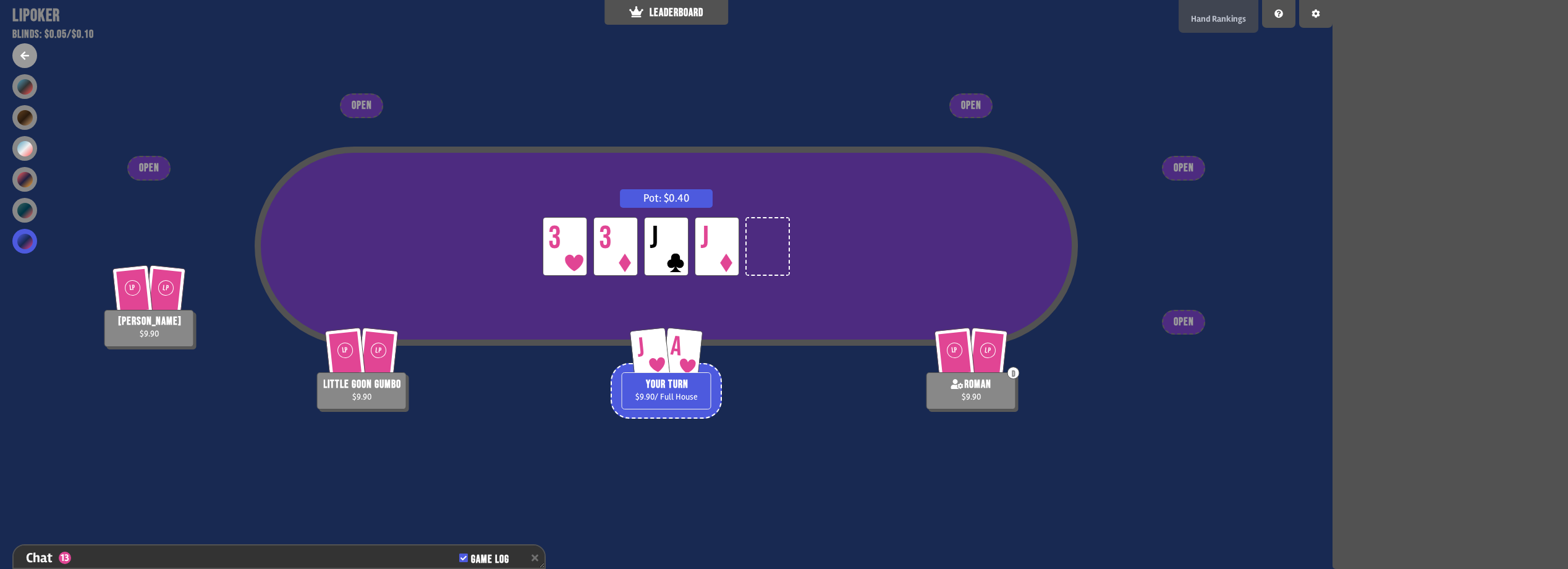 scroll, scrollTop: 466, scrollLeft: 0, axis: vertical 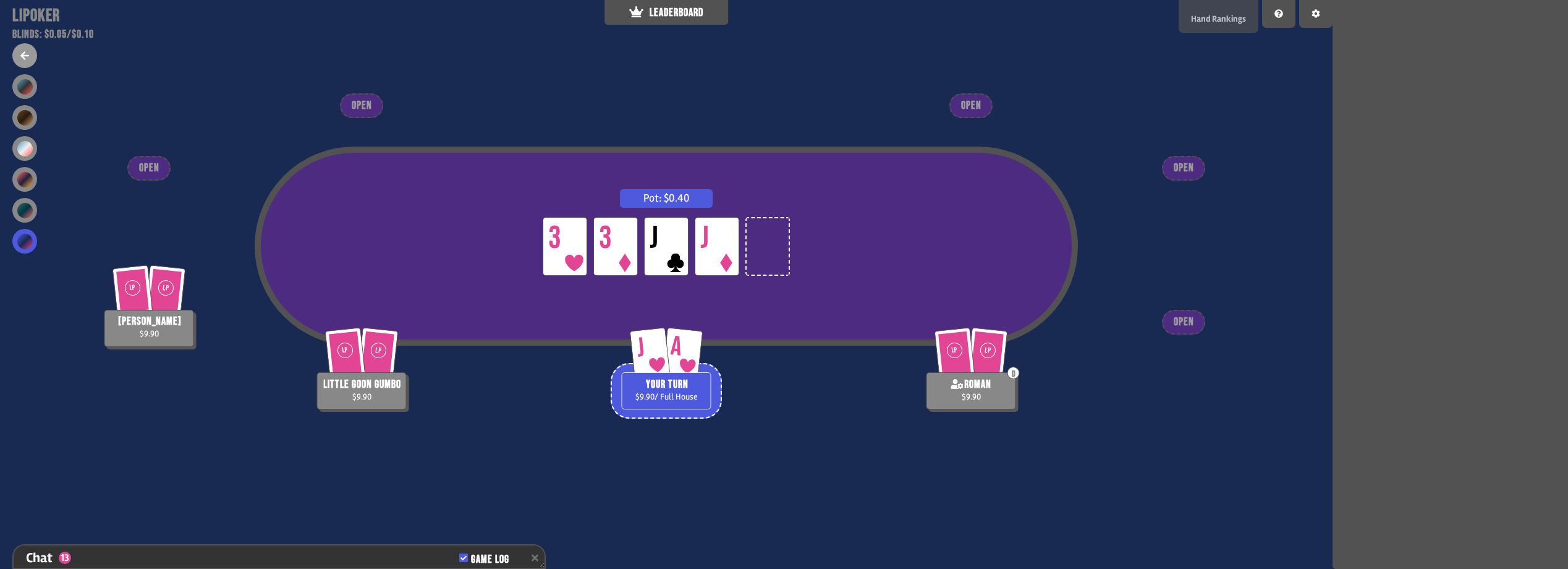 click on "Hand Rankings" at bounding box center (1218, 19) 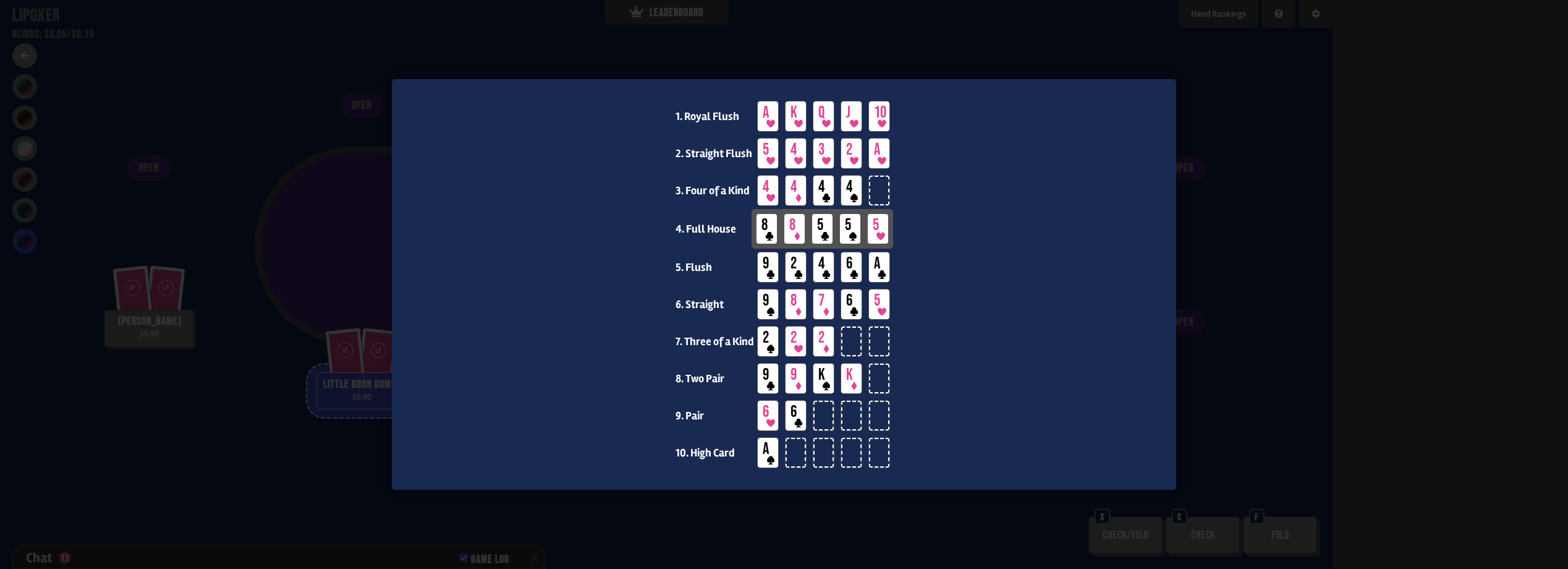 click on "8" at bounding box center (766, 229) 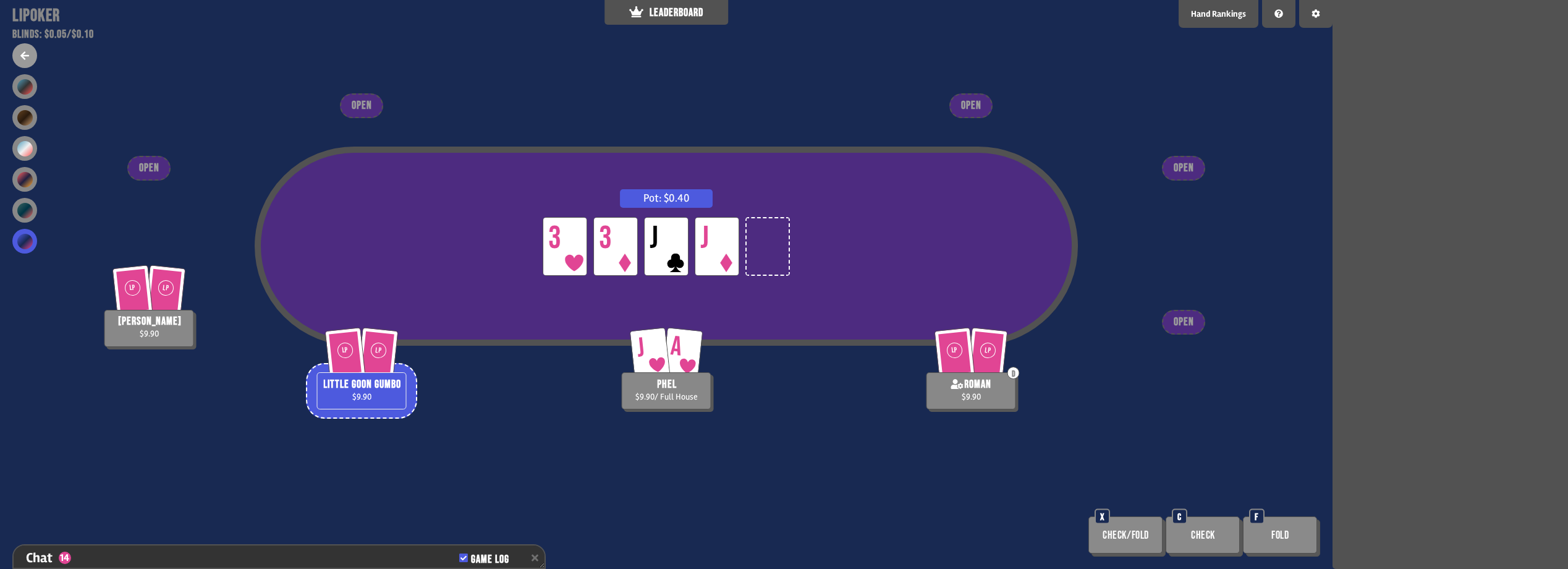 scroll, scrollTop: 484, scrollLeft: 0, axis: vertical 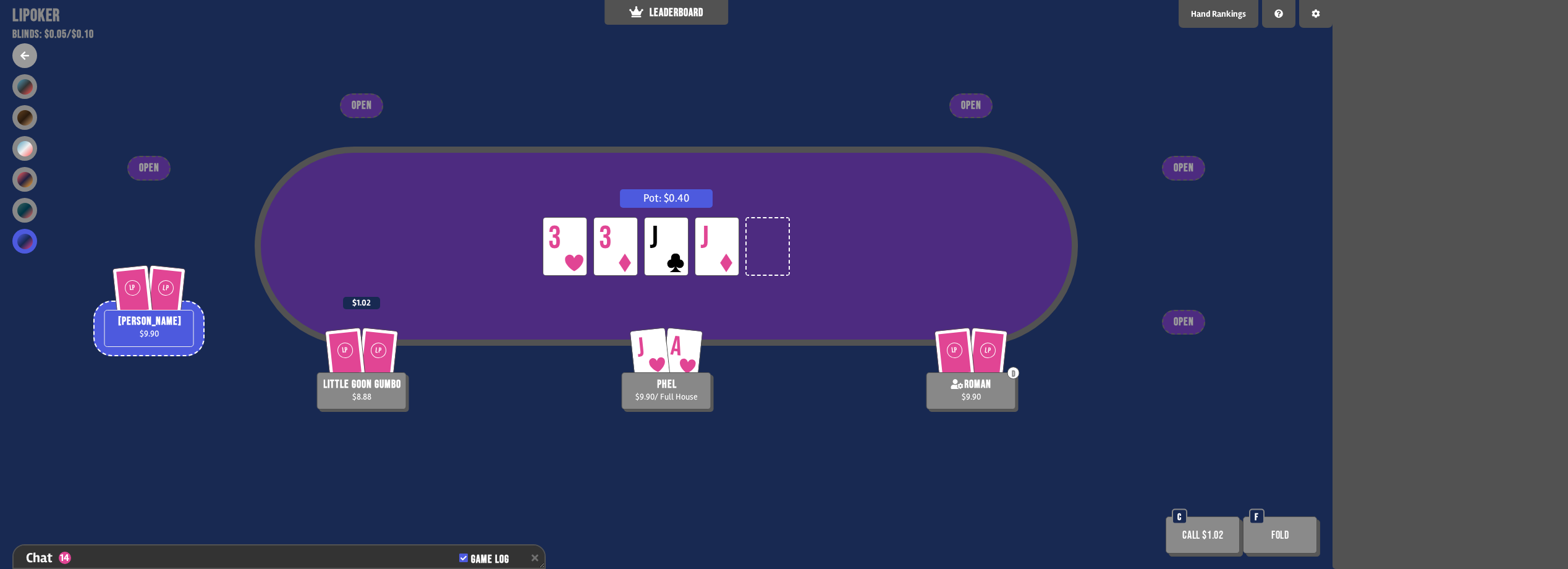 click on "Call $1.02" at bounding box center [1203, 535] 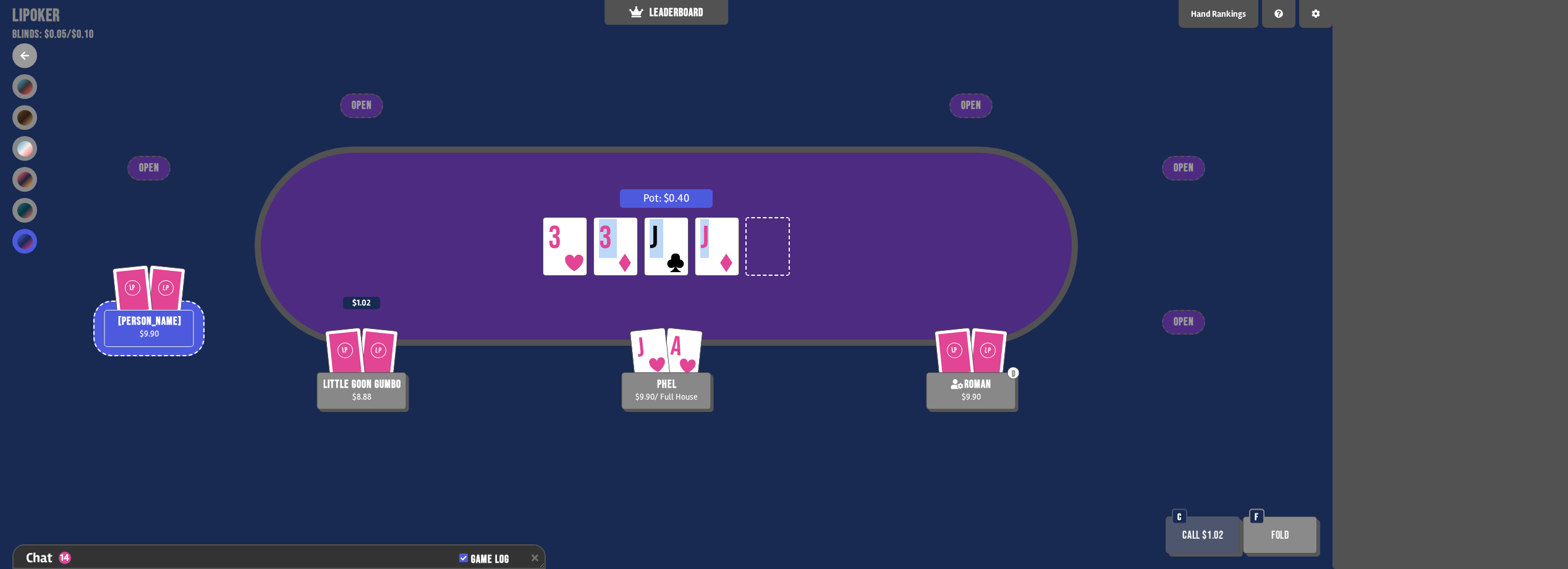 drag, startPoint x: 604, startPoint y: 183, endPoint x: 886, endPoint y: 302, distance: 306.0801 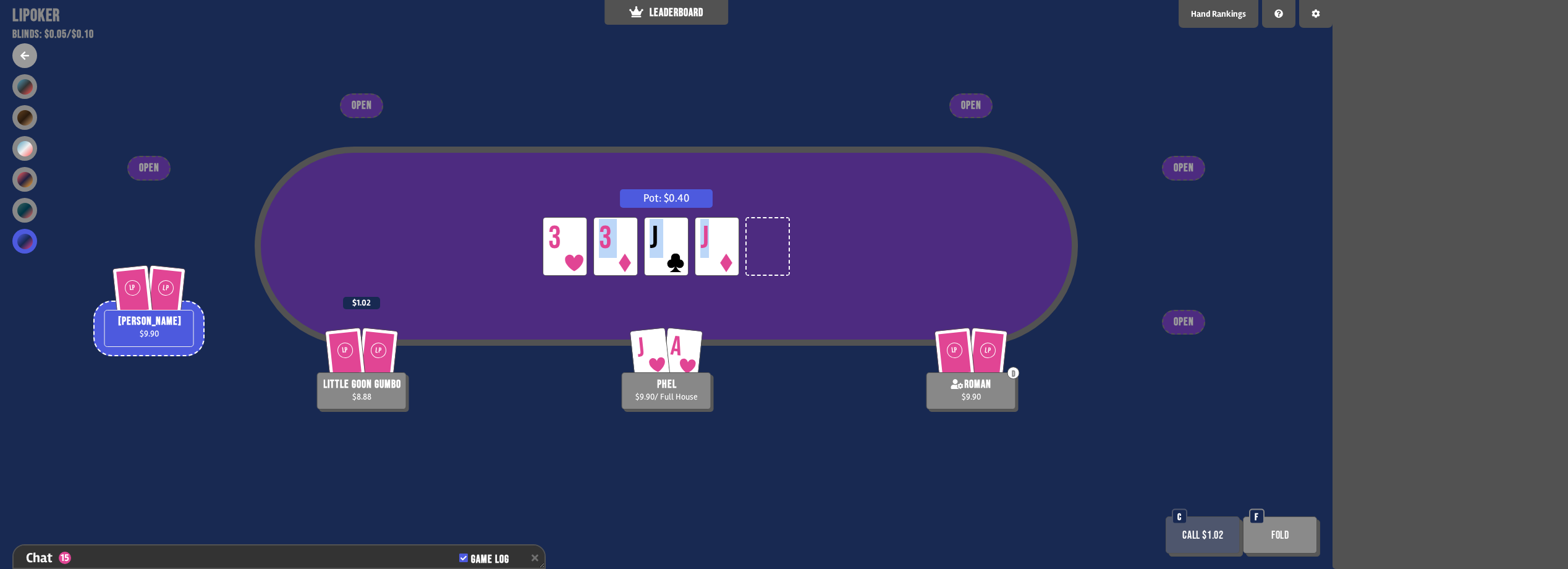 drag, startPoint x: 886, startPoint y: 302, endPoint x: 873, endPoint y: 293, distance: 15.81139 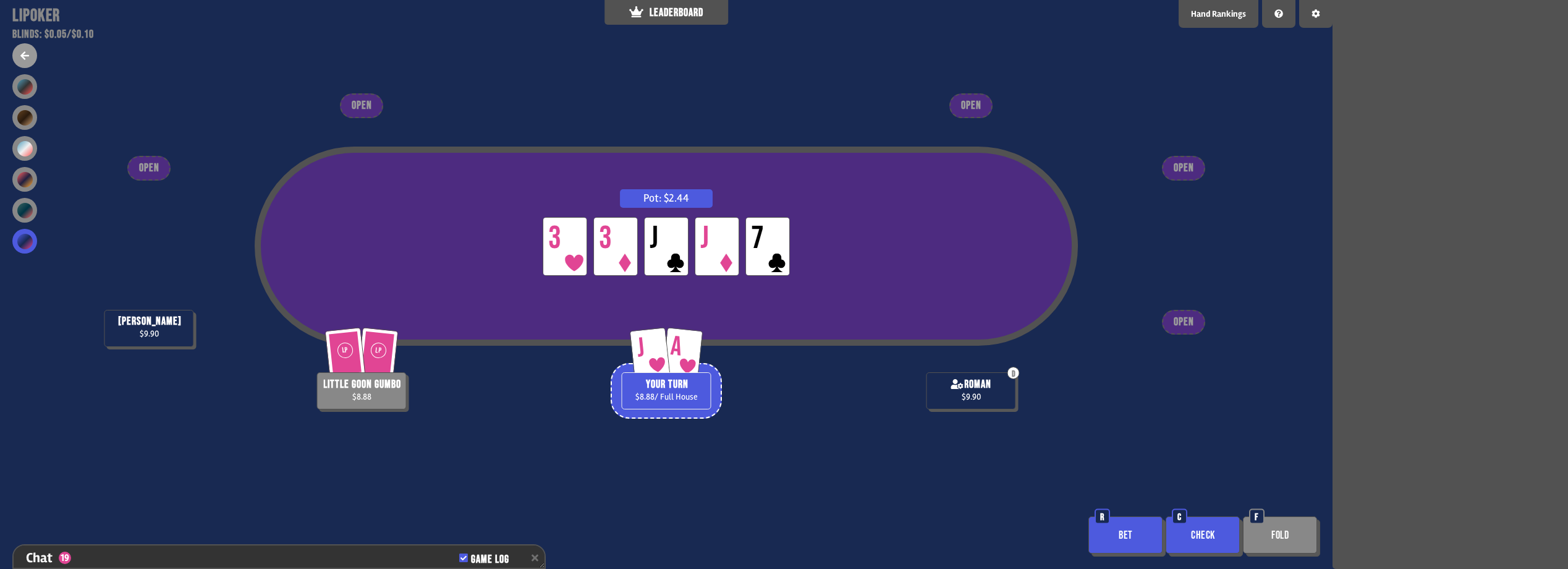 scroll, scrollTop: 592, scrollLeft: 0, axis: vertical 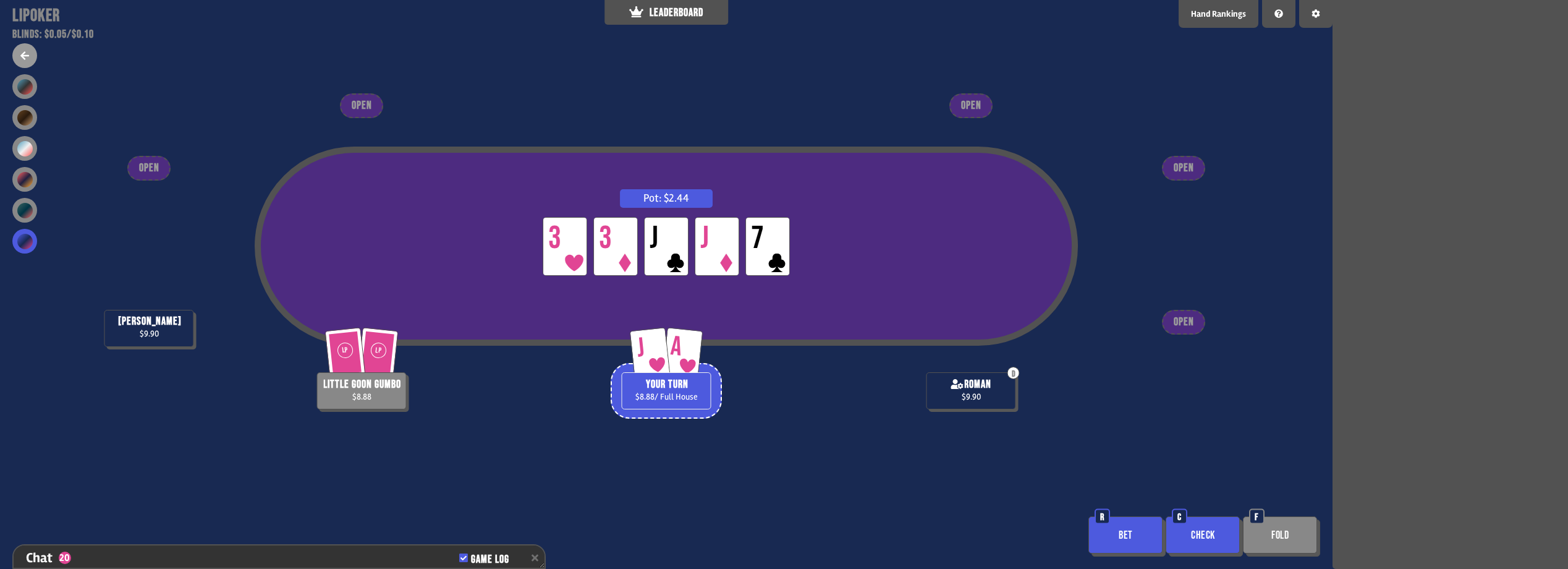 click on "Check" at bounding box center (1203, 535) 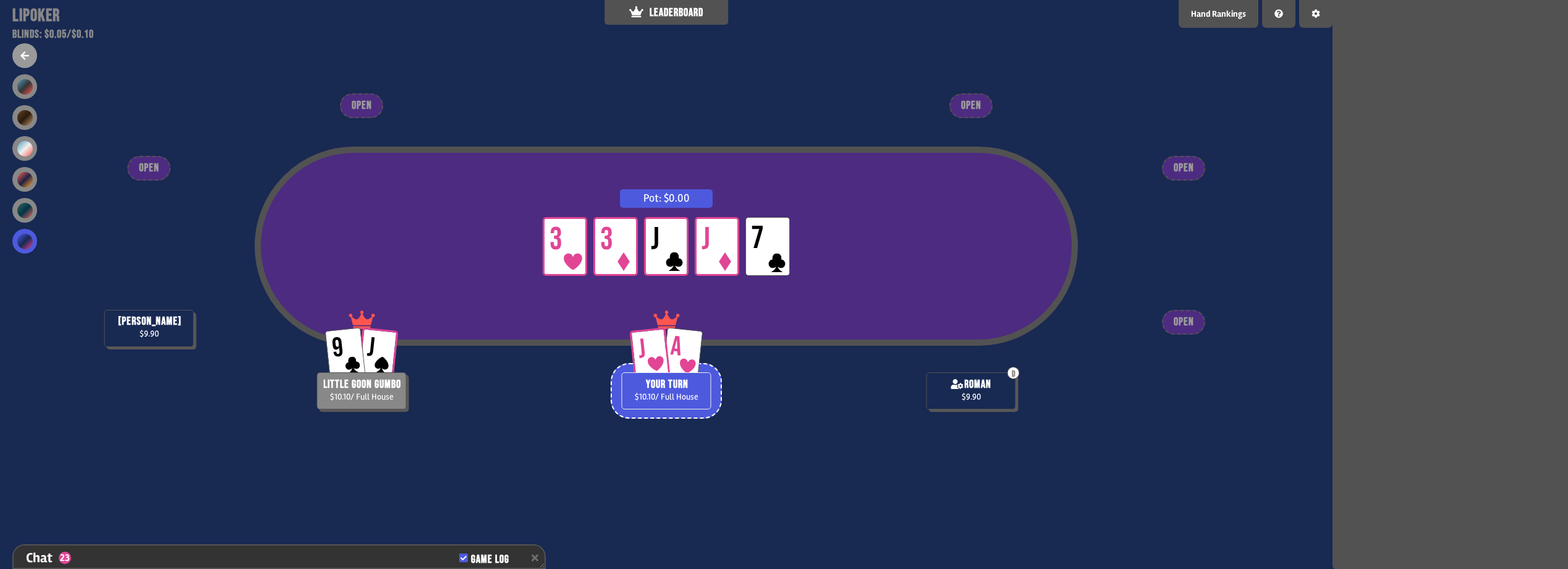 scroll, scrollTop: 682, scrollLeft: 0, axis: vertical 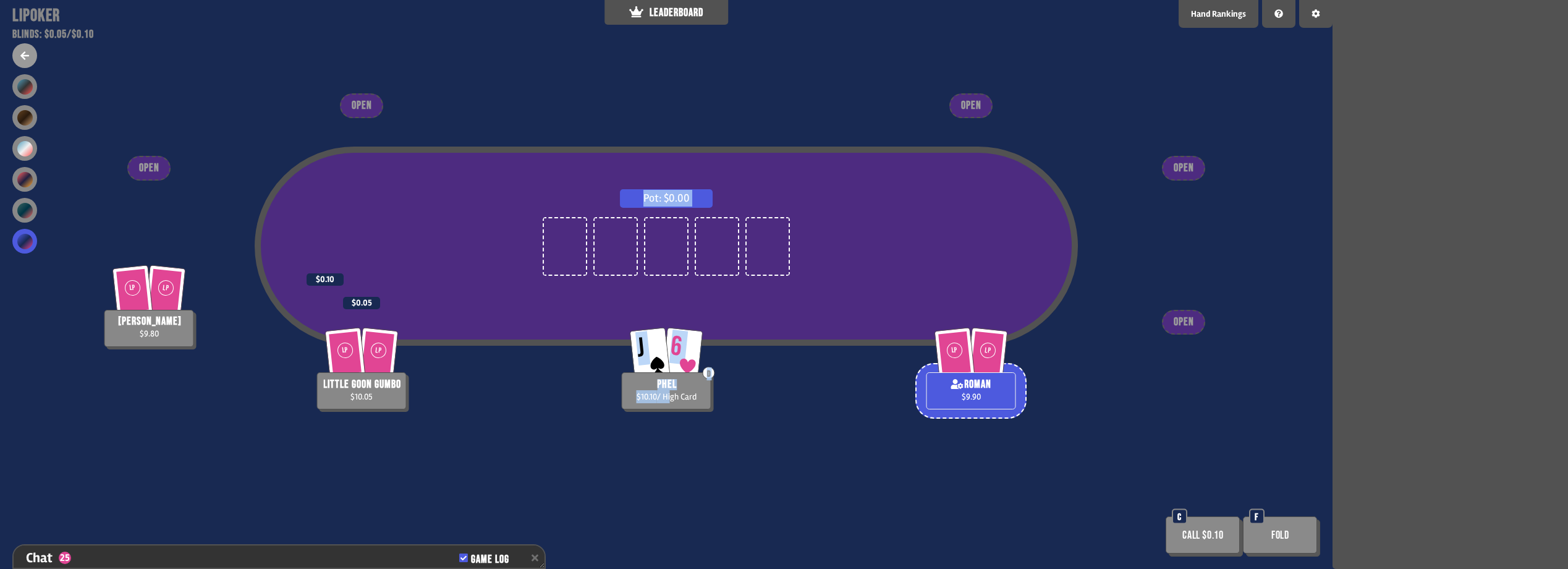 drag, startPoint x: 619, startPoint y: 400, endPoint x: 668, endPoint y: 400, distance: 49 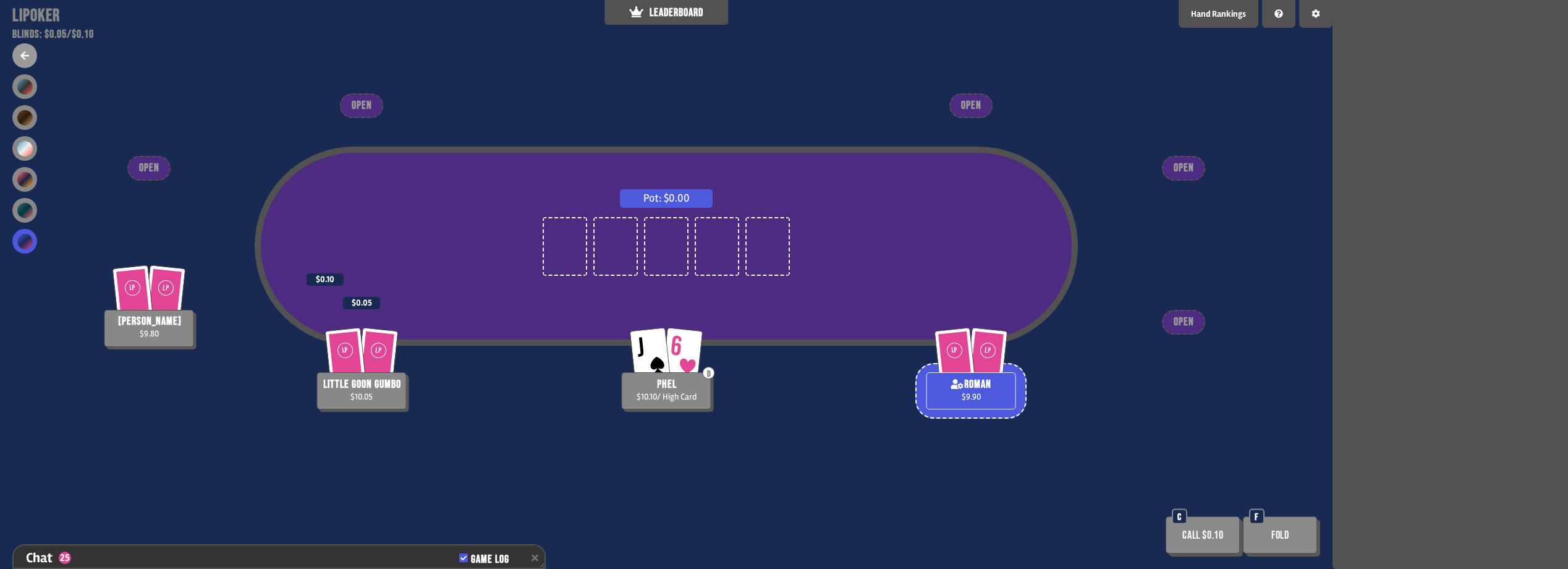 drag, startPoint x: 668, startPoint y: 400, endPoint x: 808, endPoint y: 421, distance: 141.56624 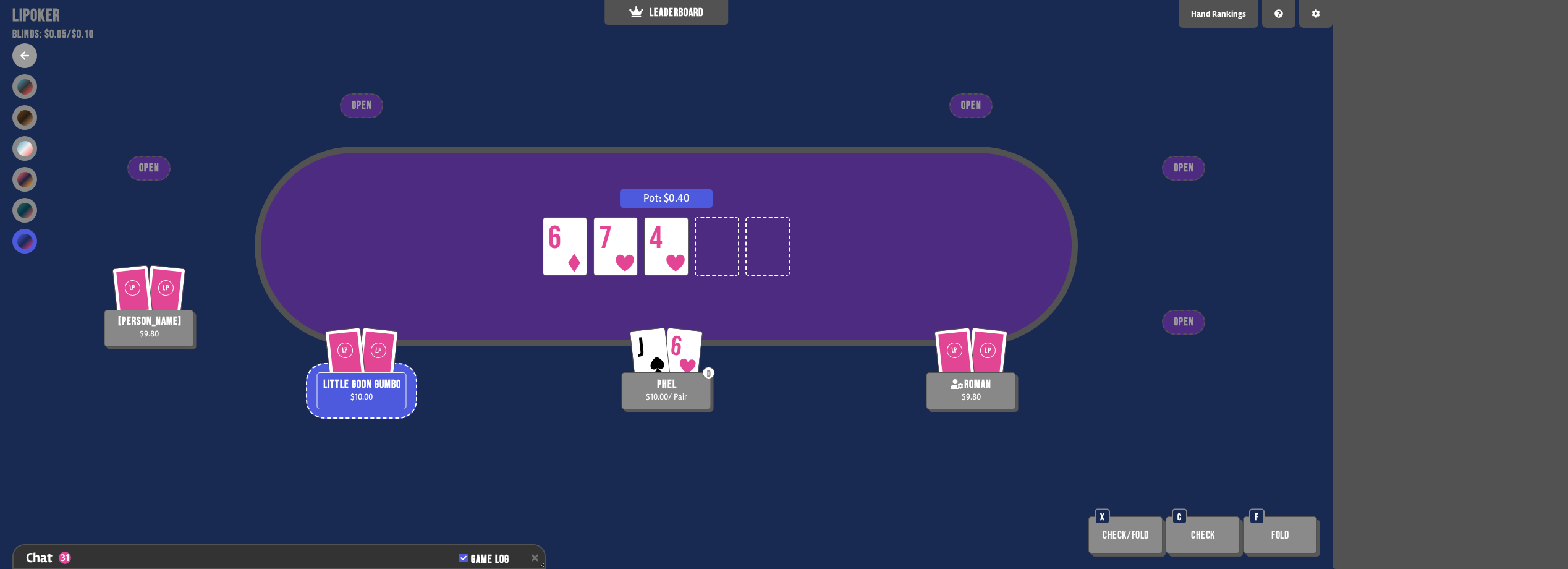 scroll, scrollTop: 807, scrollLeft: 0, axis: vertical 